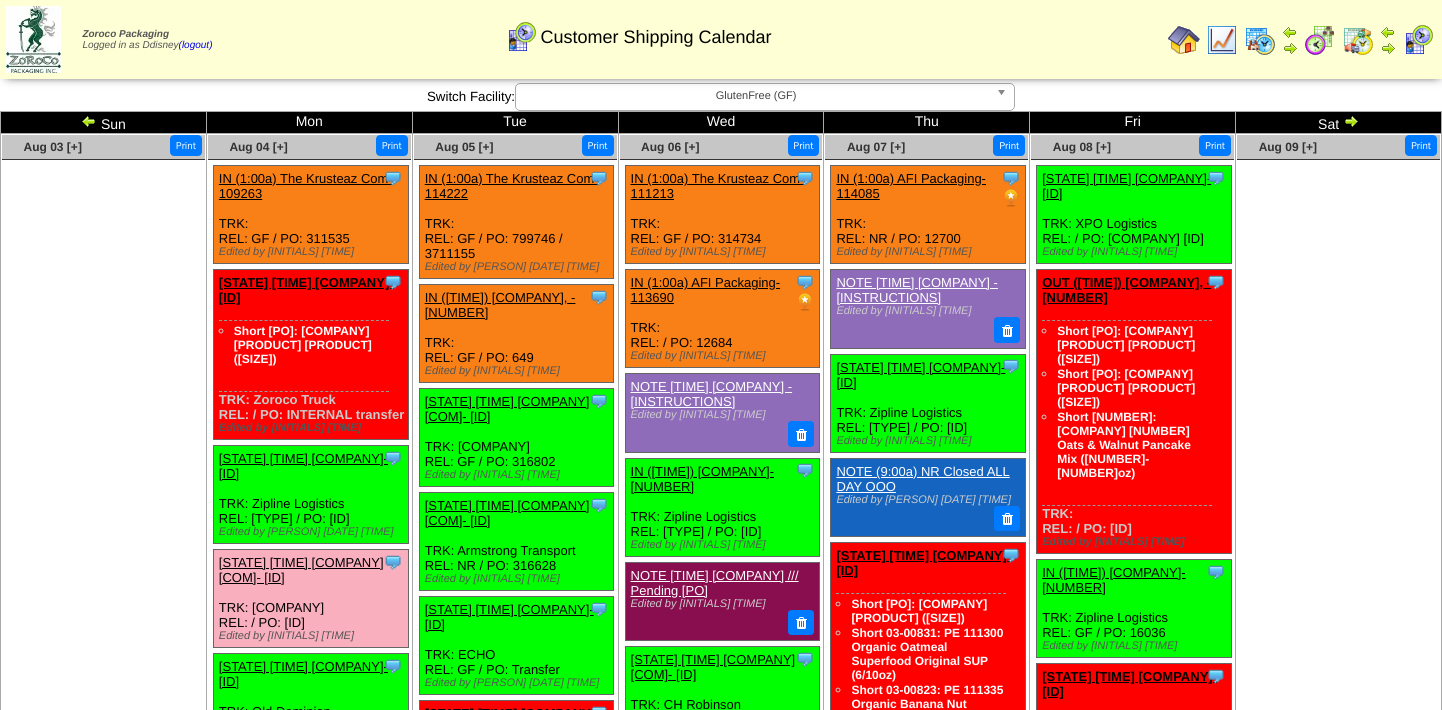 scroll, scrollTop: 0, scrollLeft: 0, axis: both 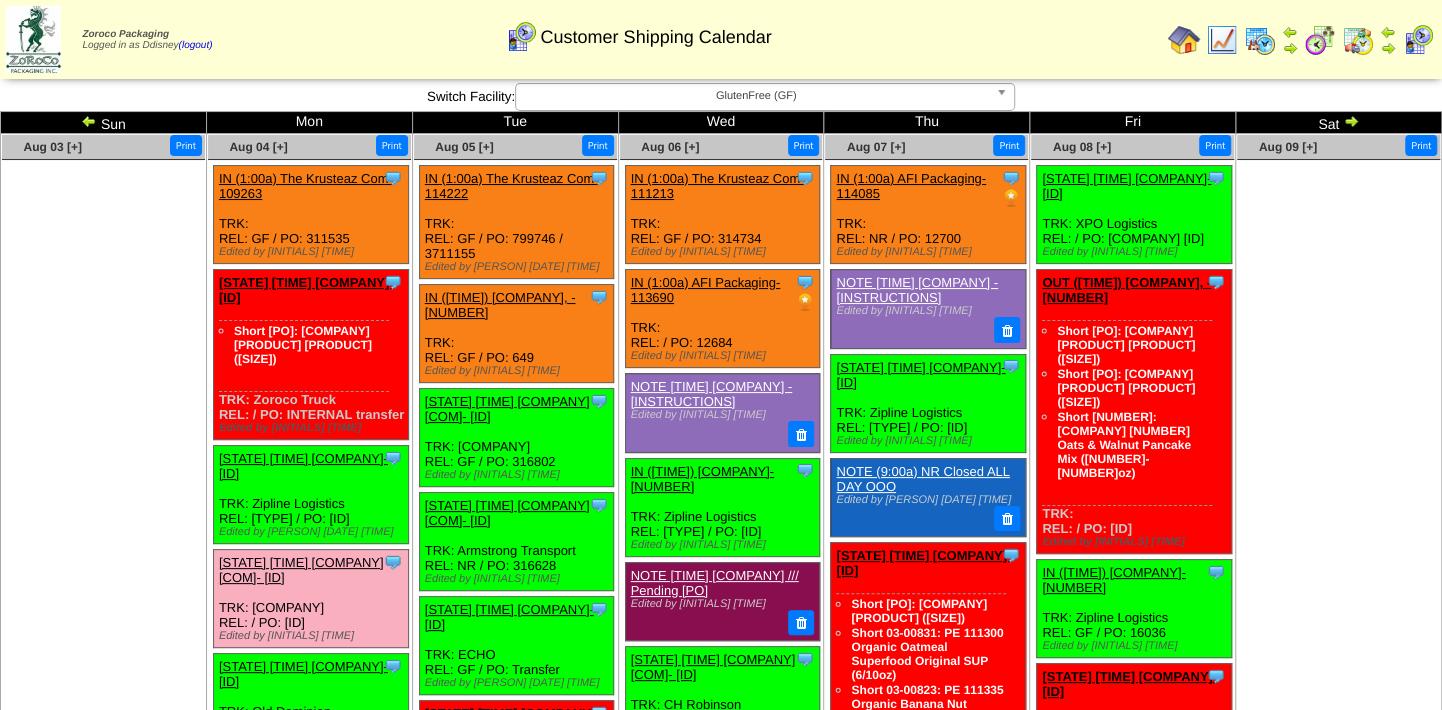 click at bounding box center [89, 121] 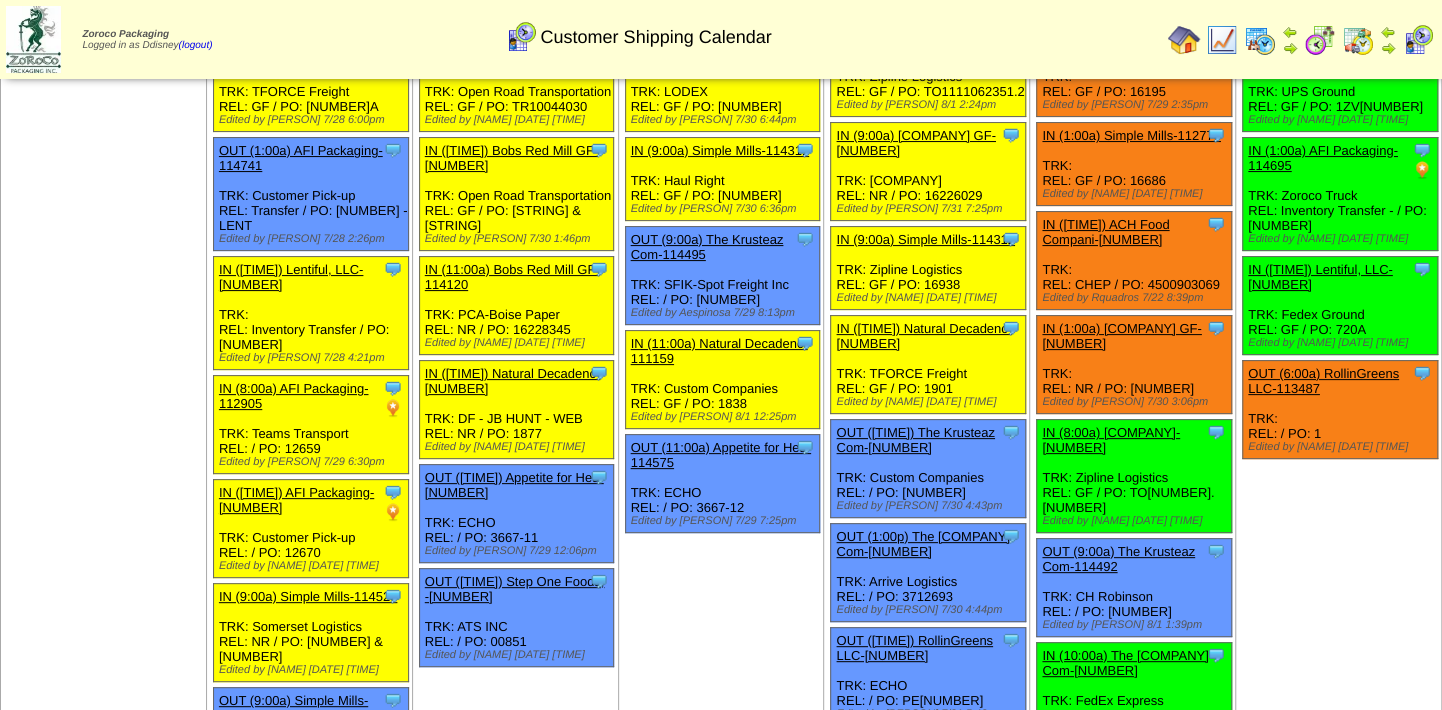 scroll, scrollTop: 0, scrollLeft: 0, axis: both 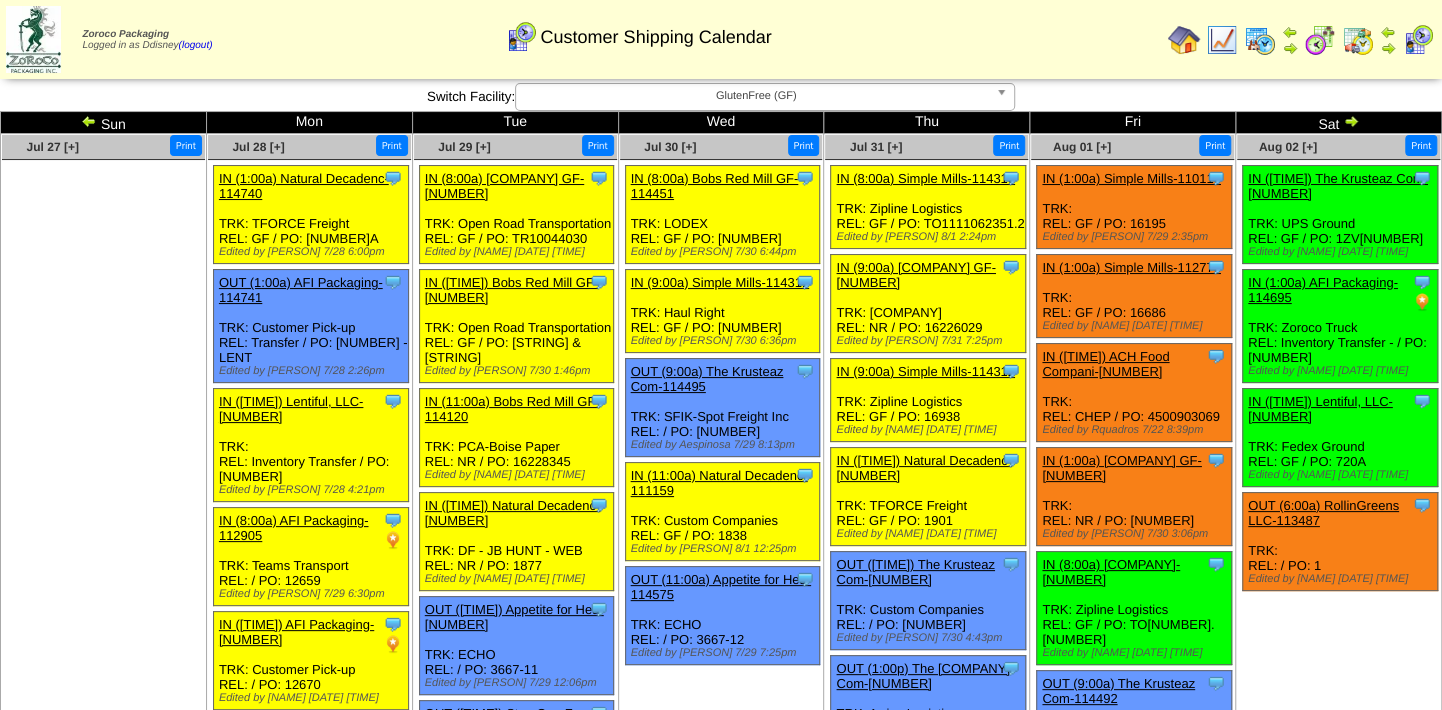 click at bounding box center (1005, 97) 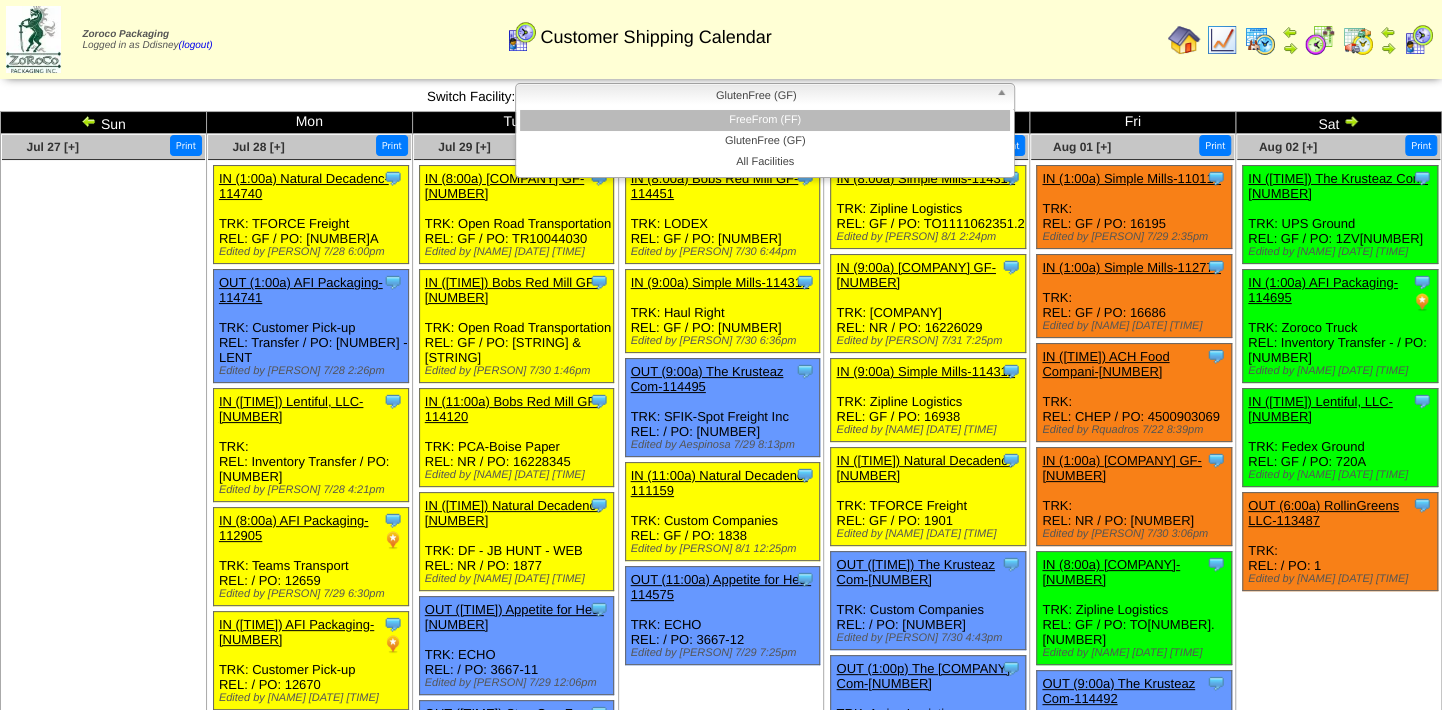 click on "FreeFrom (FF)" at bounding box center (765, 120) 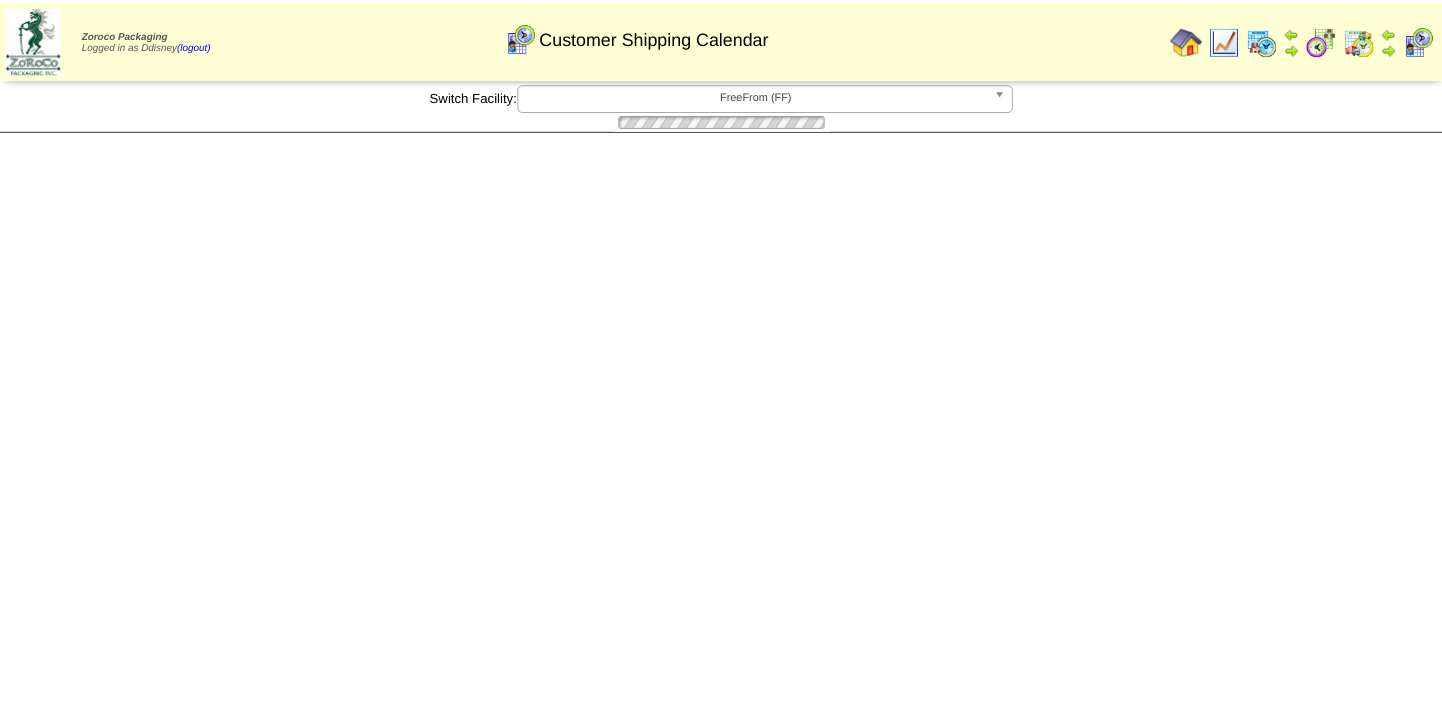 scroll, scrollTop: 0, scrollLeft: 0, axis: both 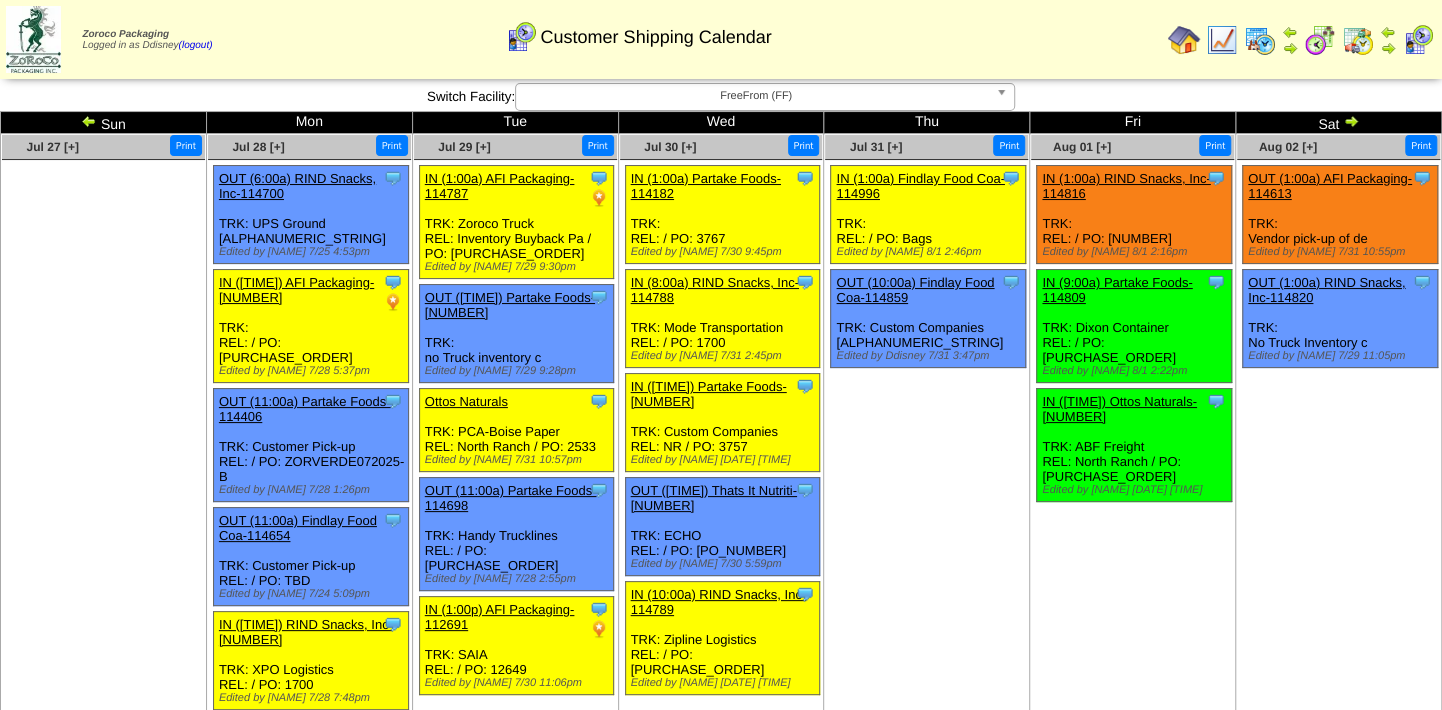click at bounding box center [1260, 40] 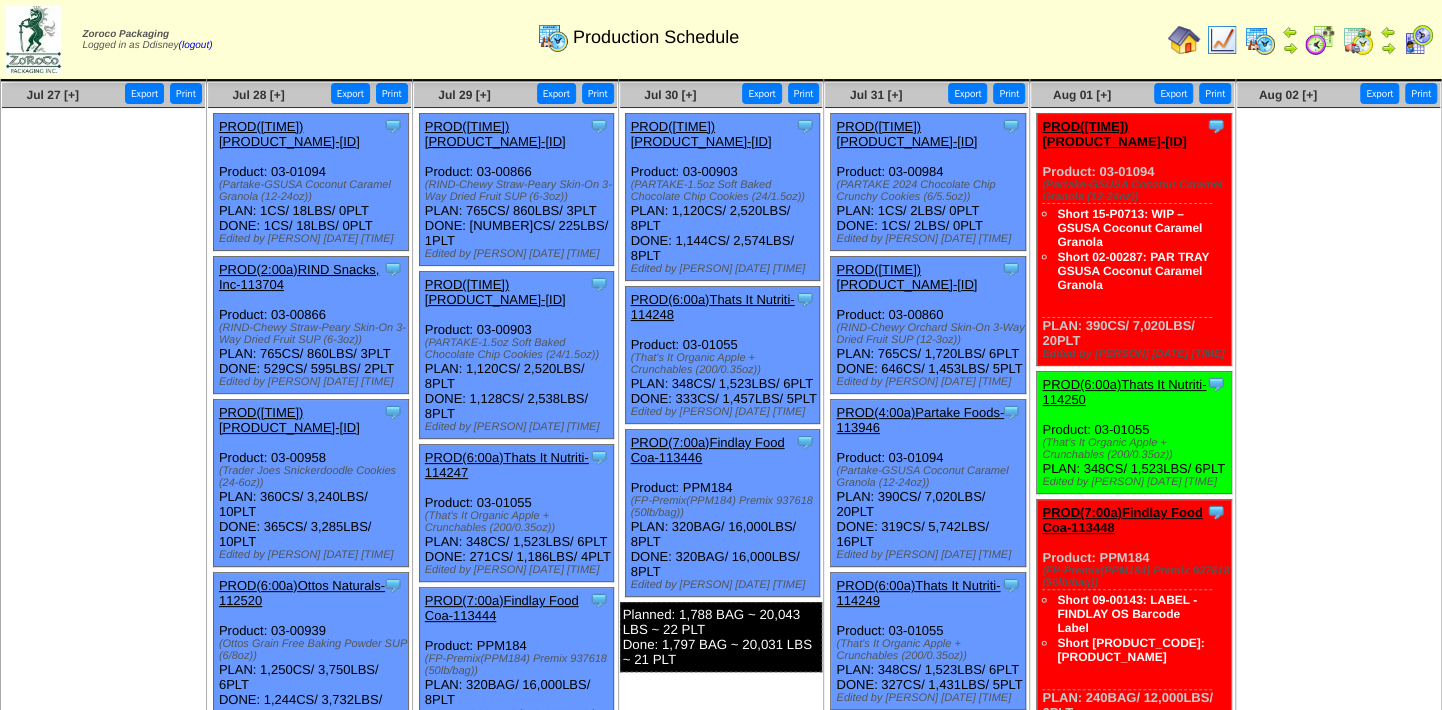 scroll, scrollTop: 0, scrollLeft: 0, axis: both 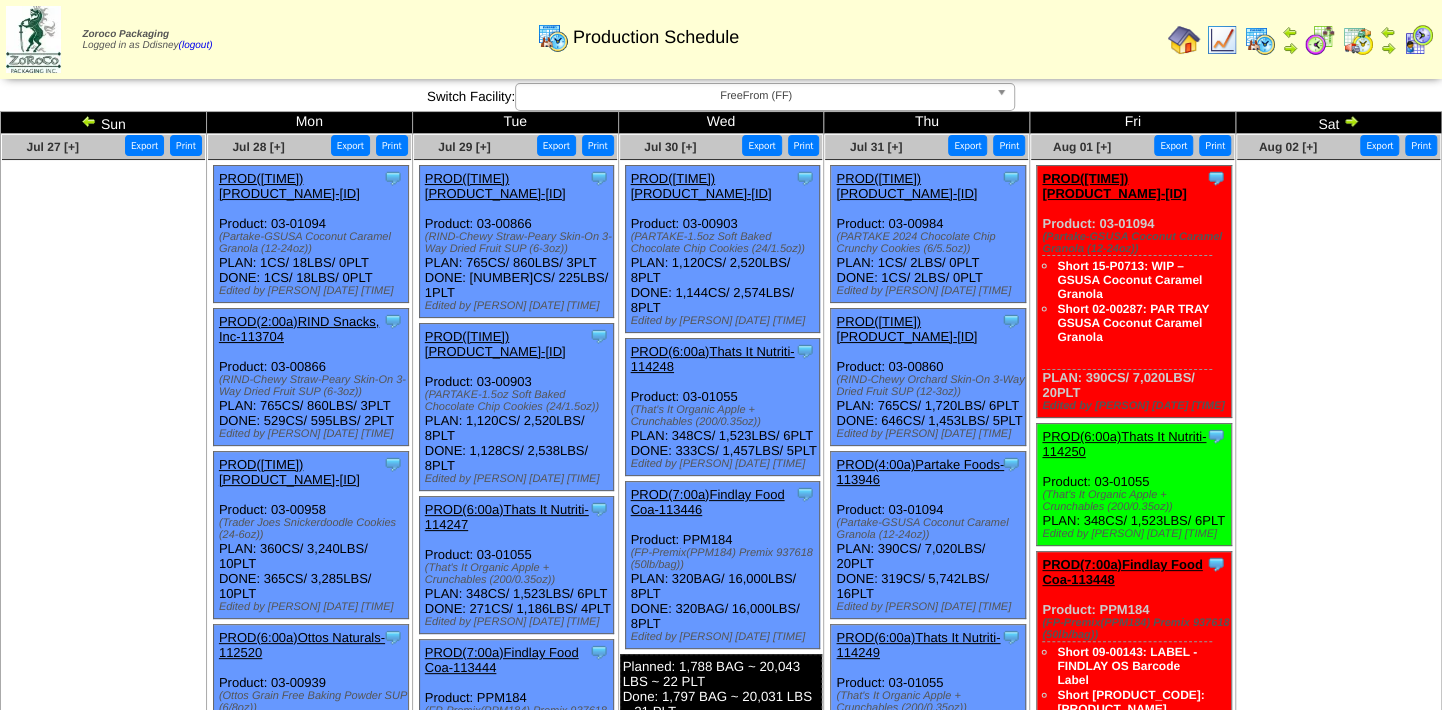 click at bounding box center (1358, 40) 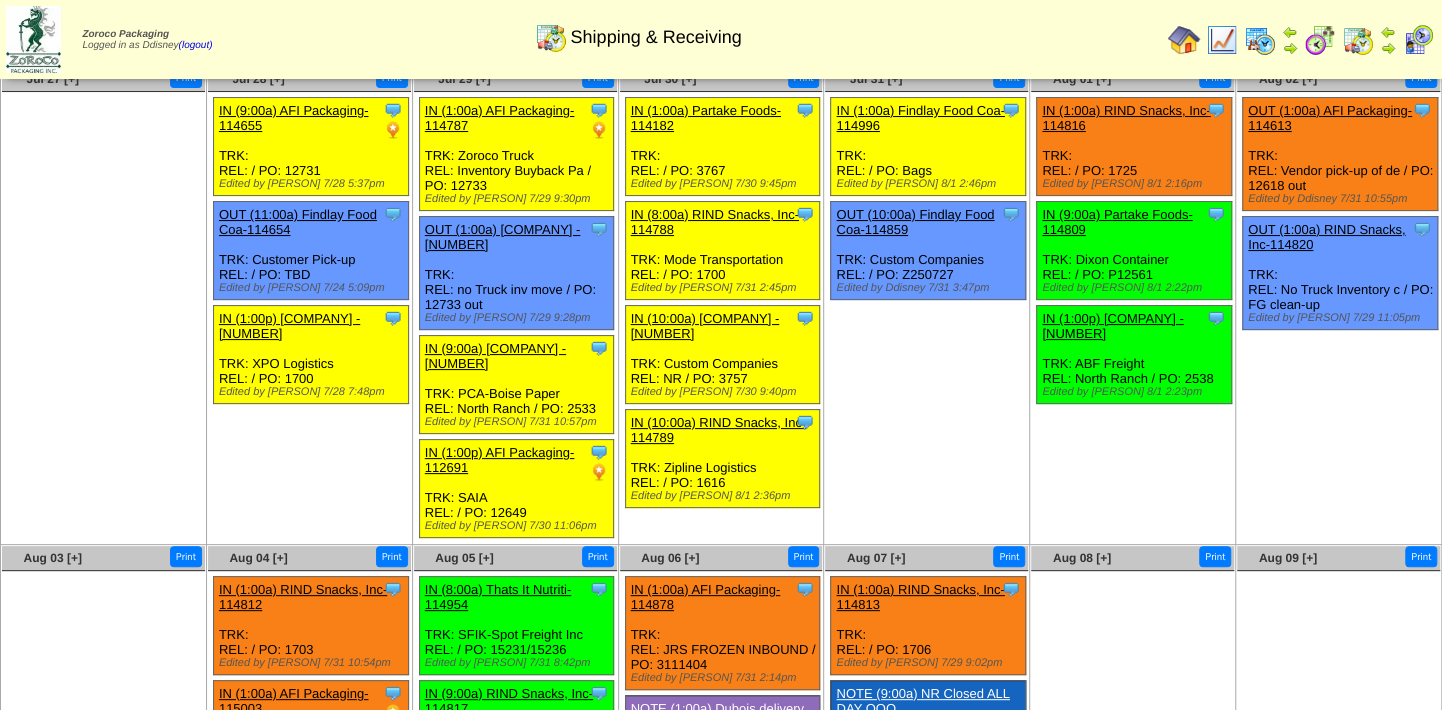 scroll, scrollTop: 0, scrollLeft: 0, axis: both 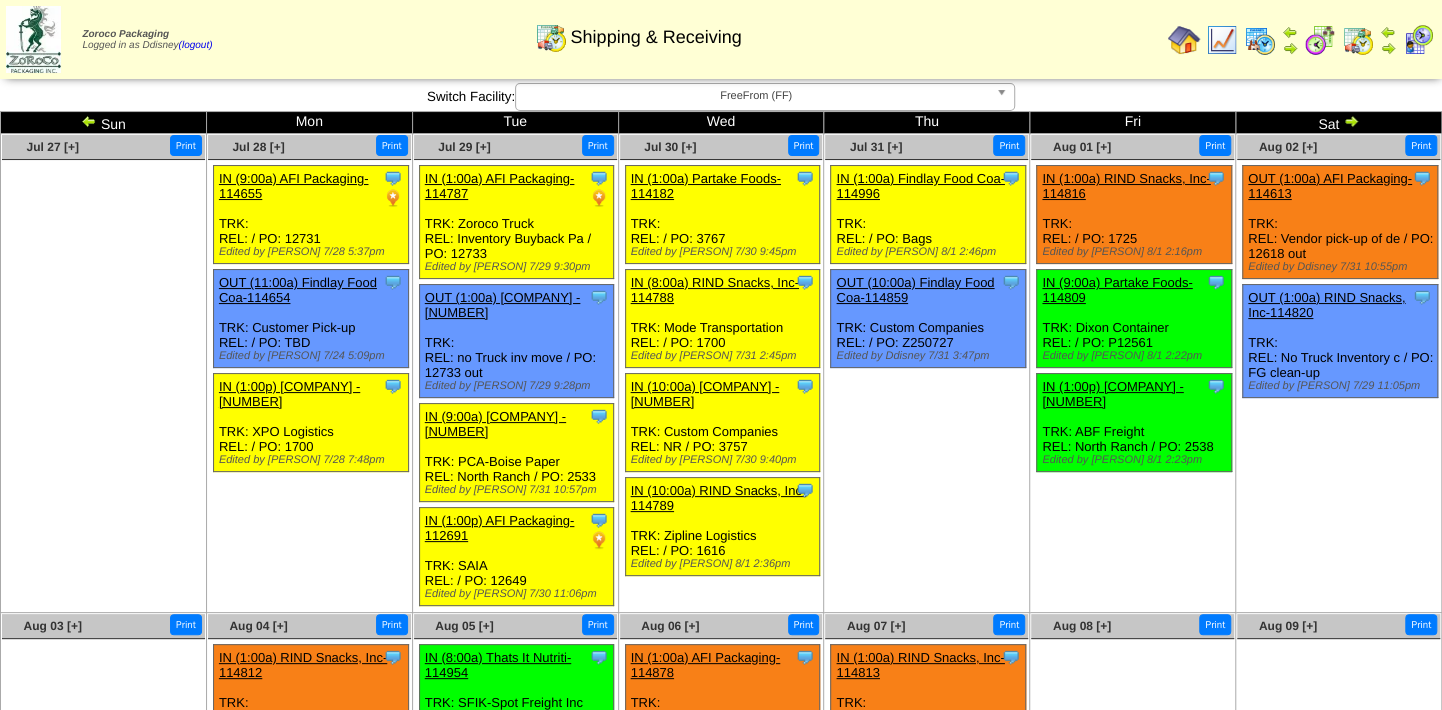 click on "IN
(9:00a)
Partake Foods-114809" at bounding box center (1117, 290) 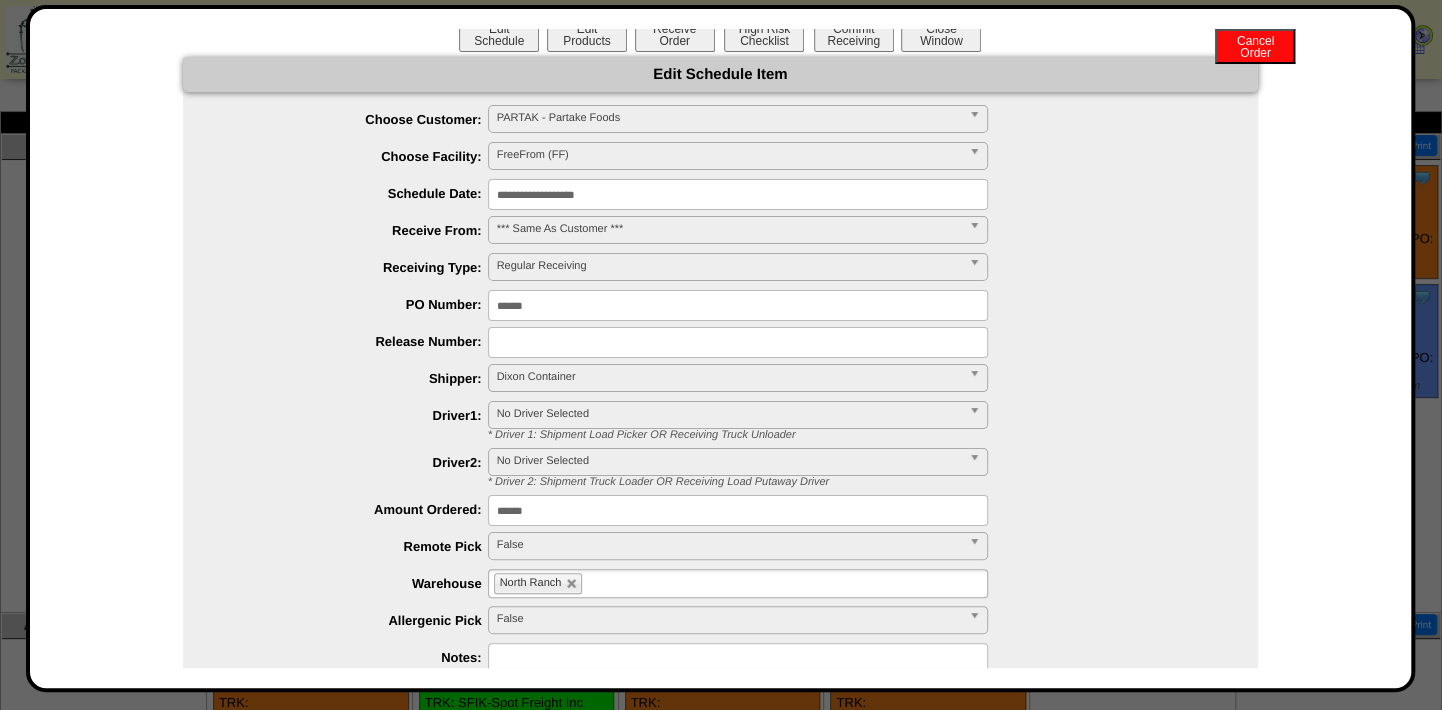 scroll, scrollTop: 0, scrollLeft: 0, axis: both 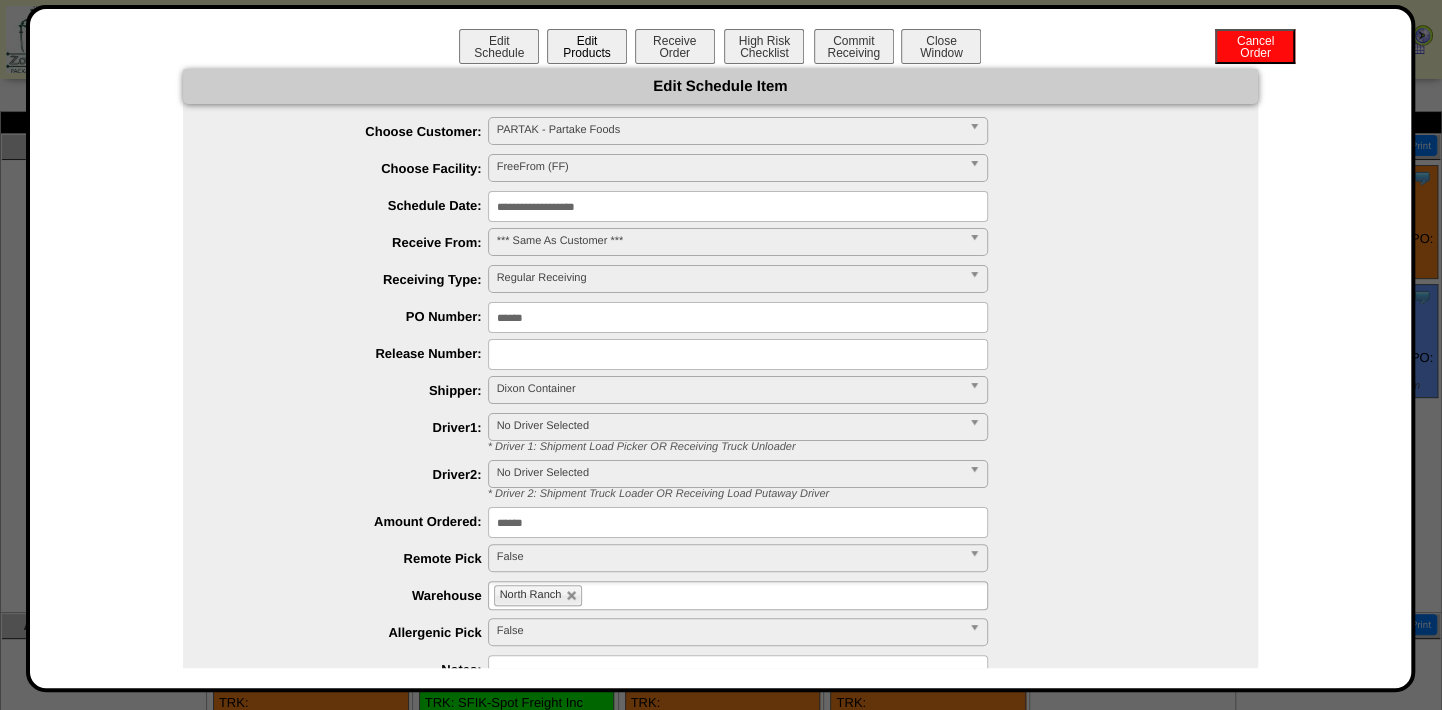 click on "Edit Products" at bounding box center (587, 46) 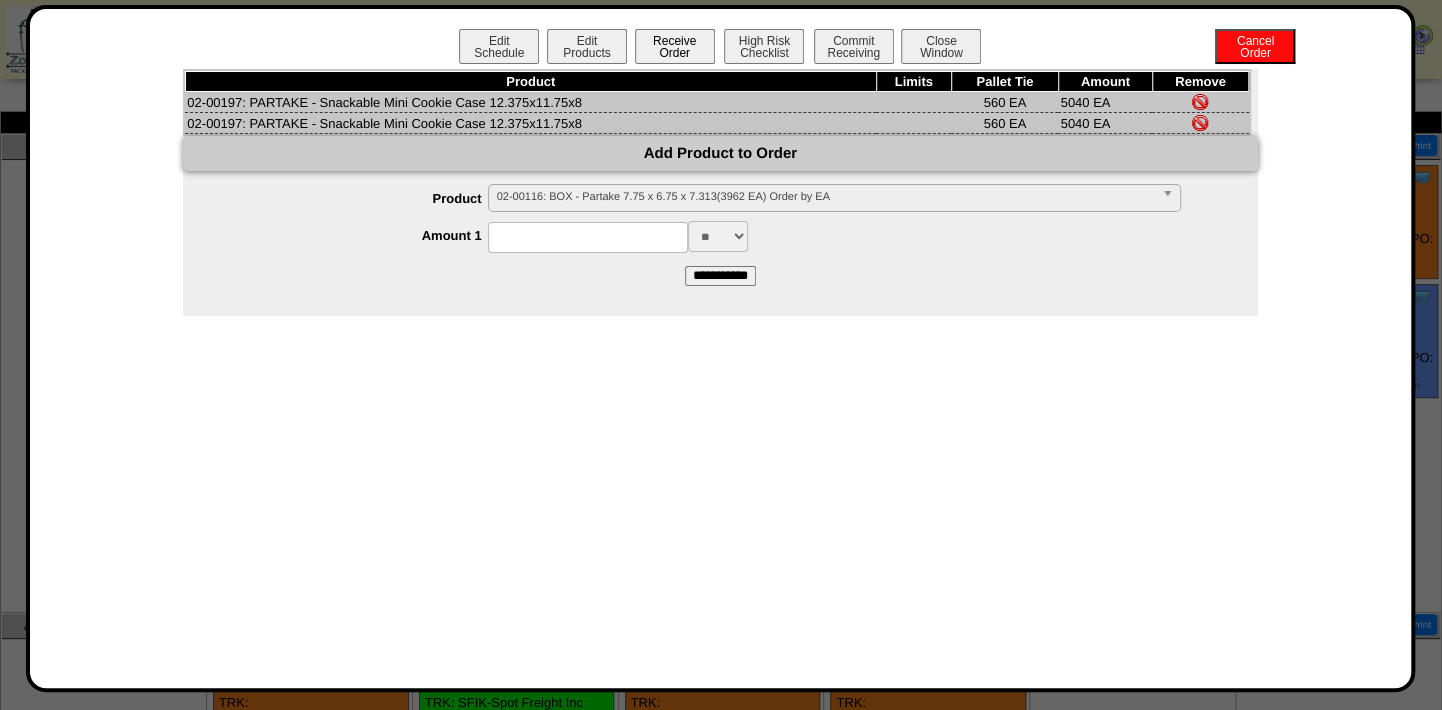 click on "Receive Order" at bounding box center [675, 46] 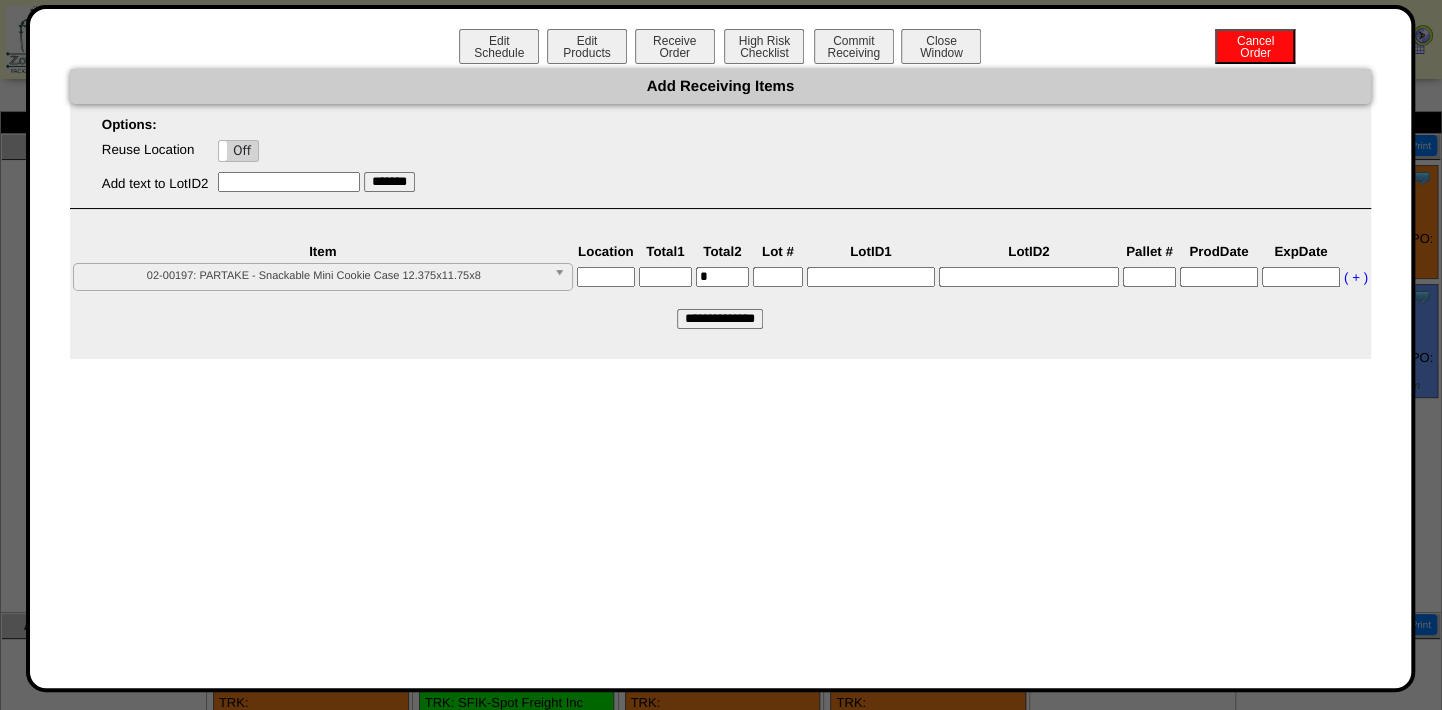 click at bounding box center [606, 277] 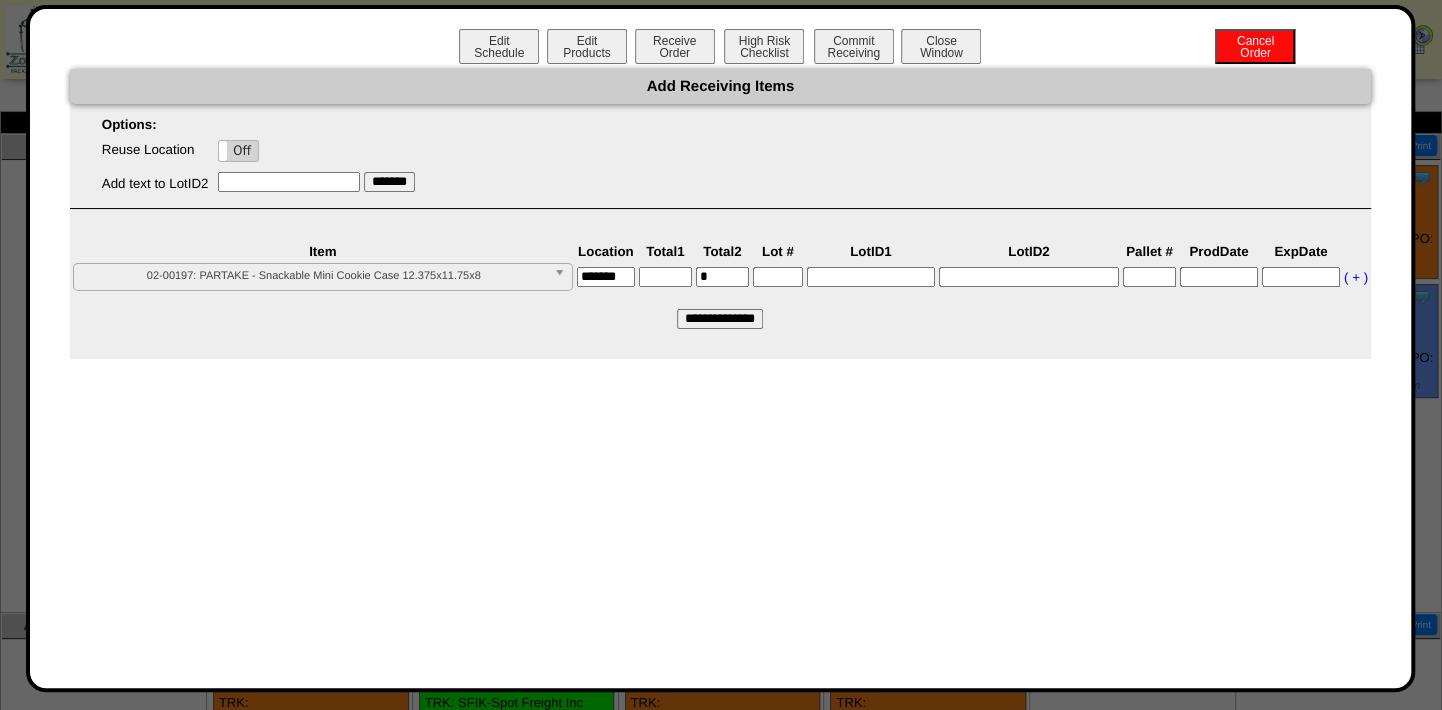 scroll, scrollTop: 0, scrollLeft: 15, axis: horizontal 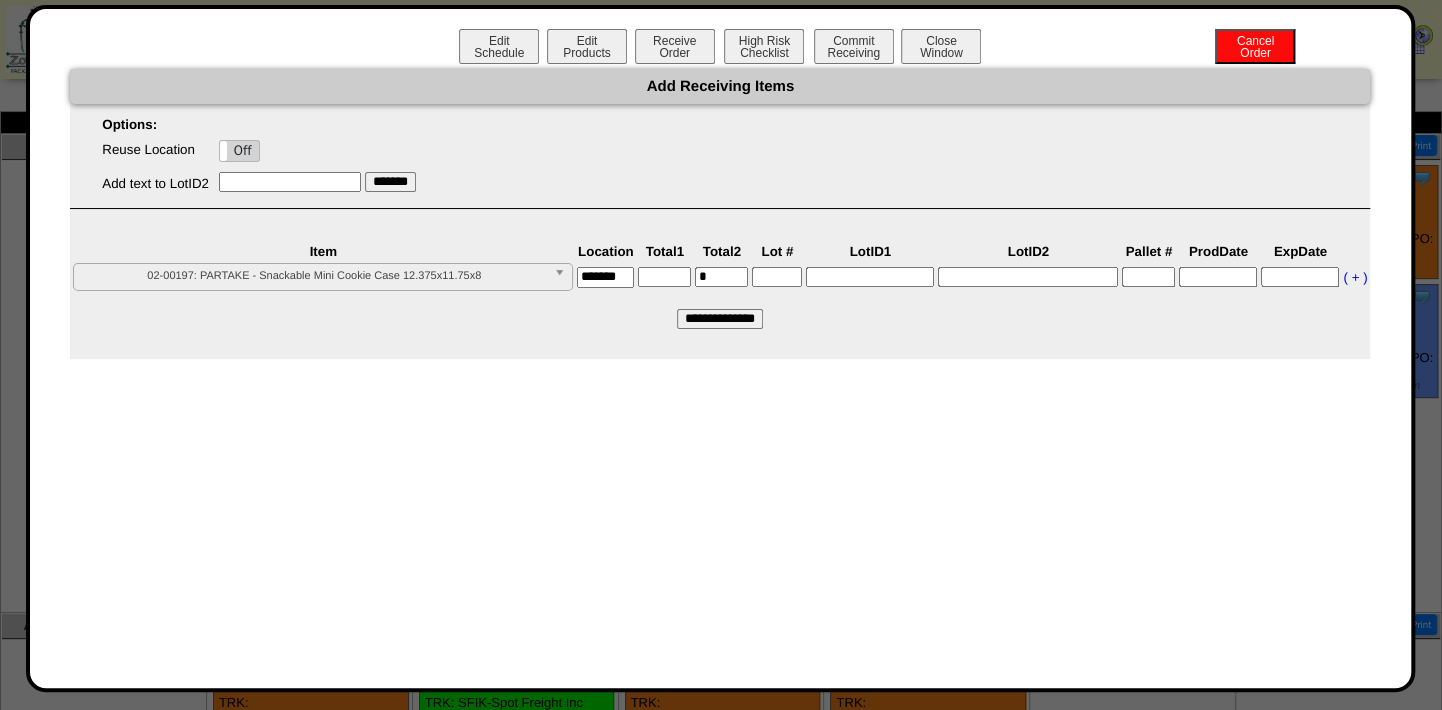 type on "*******" 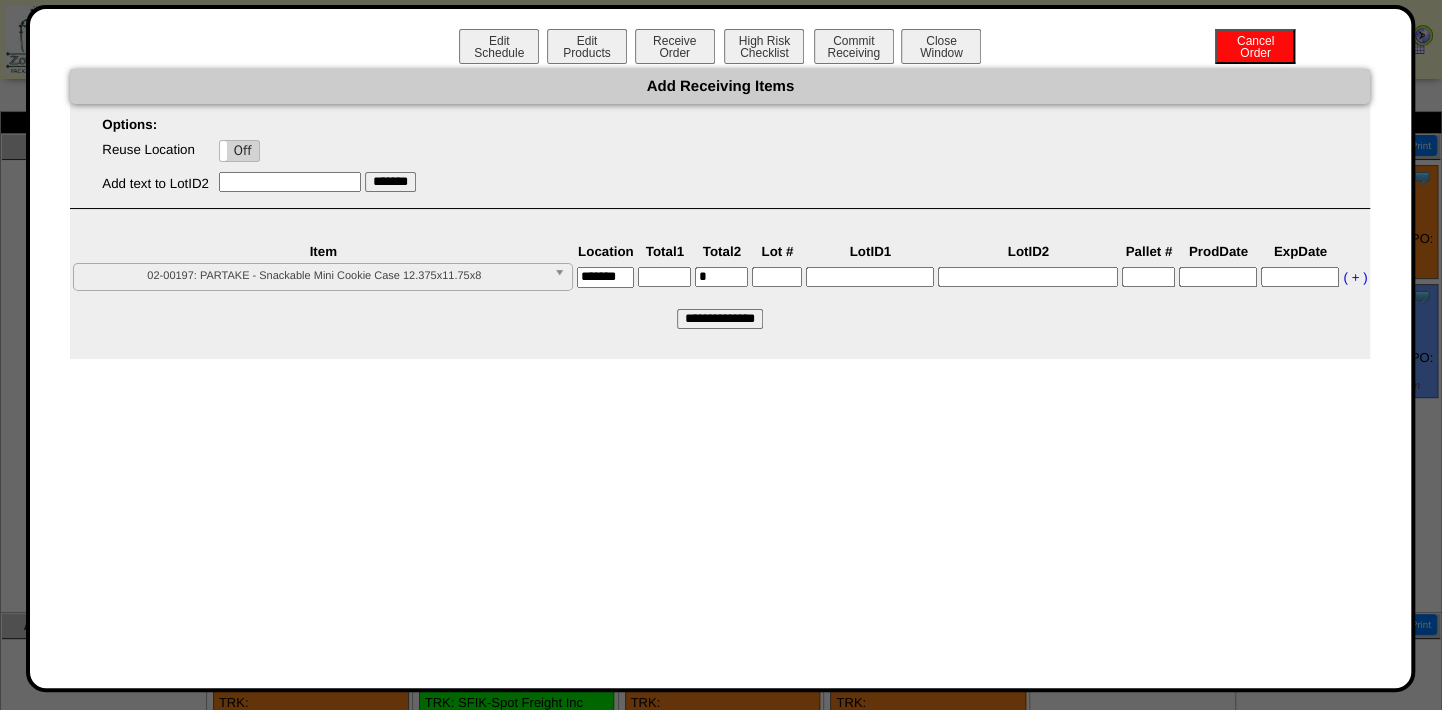 scroll, scrollTop: 0, scrollLeft: 0, axis: both 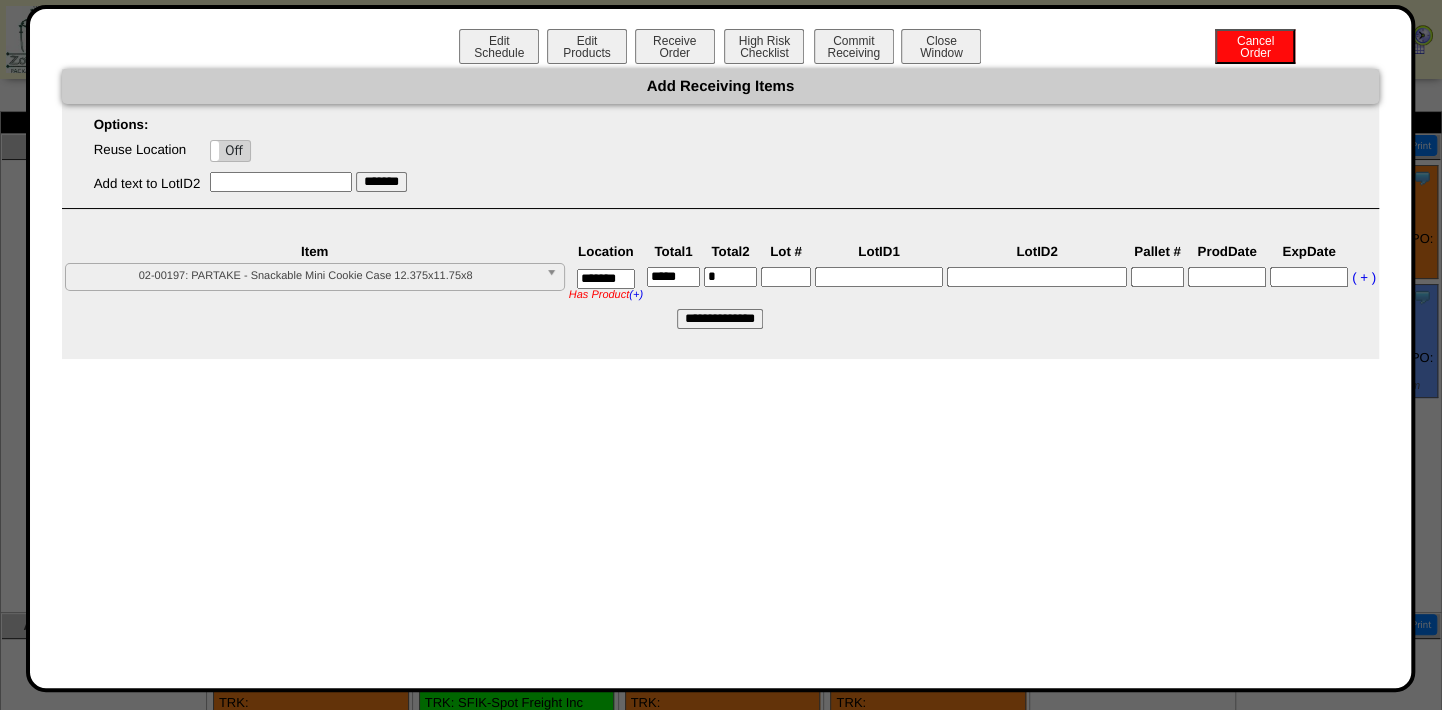 type on "*****" 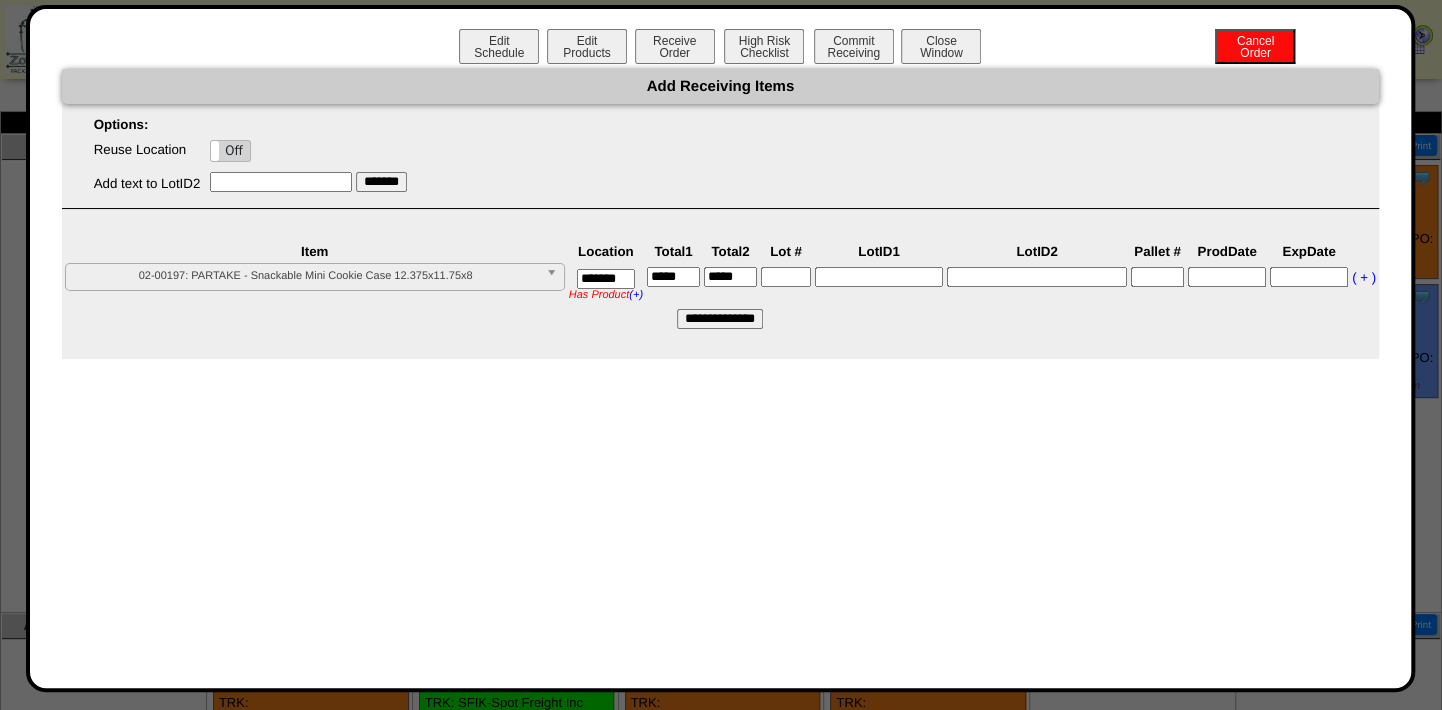 type on "*****" 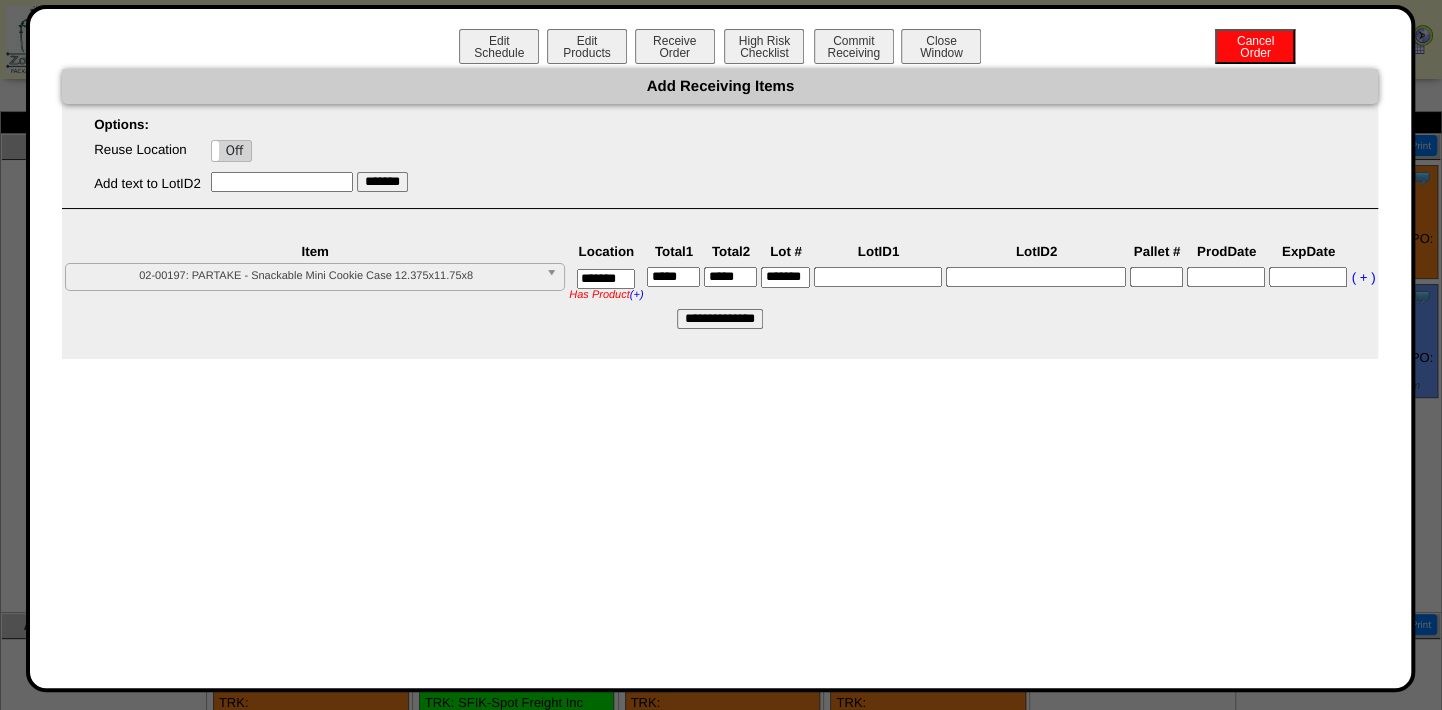 scroll, scrollTop: 0, scrollLeft: 10, axis: horizontal 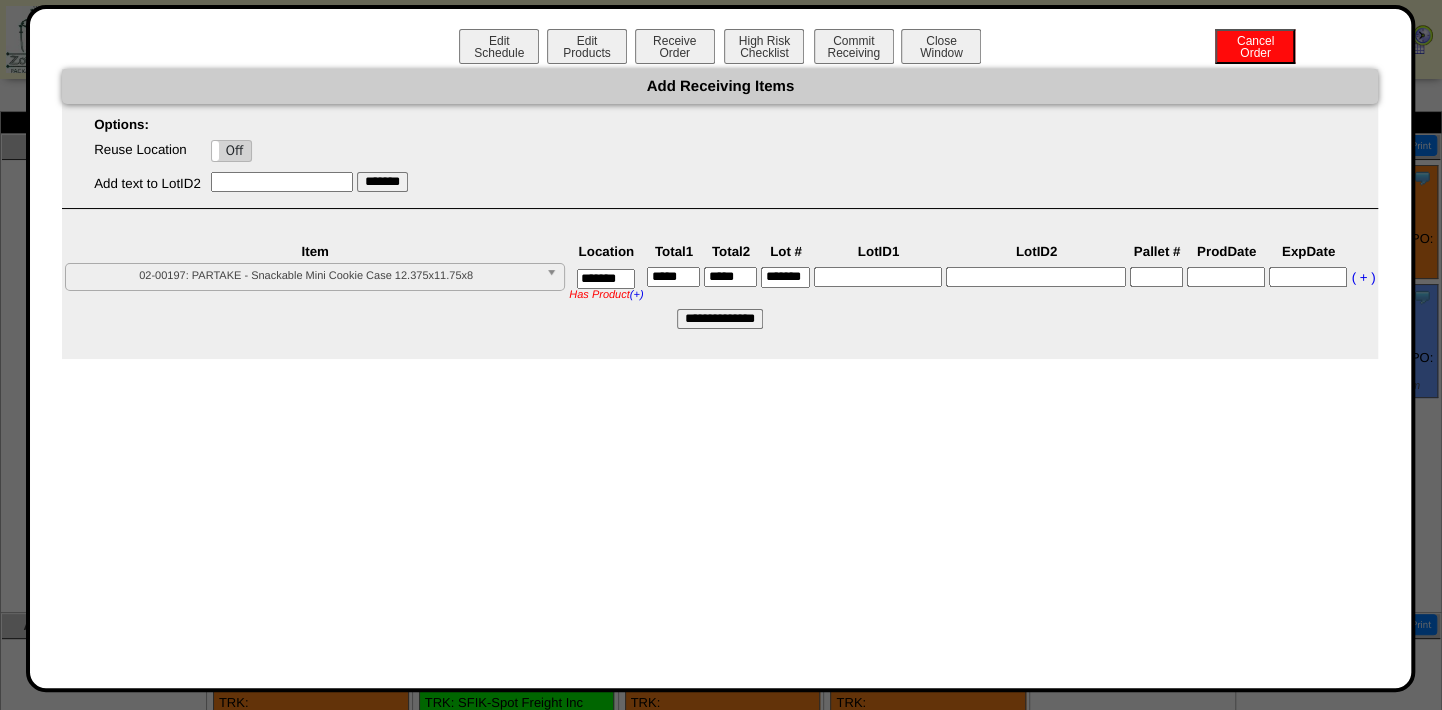 type on "*******" 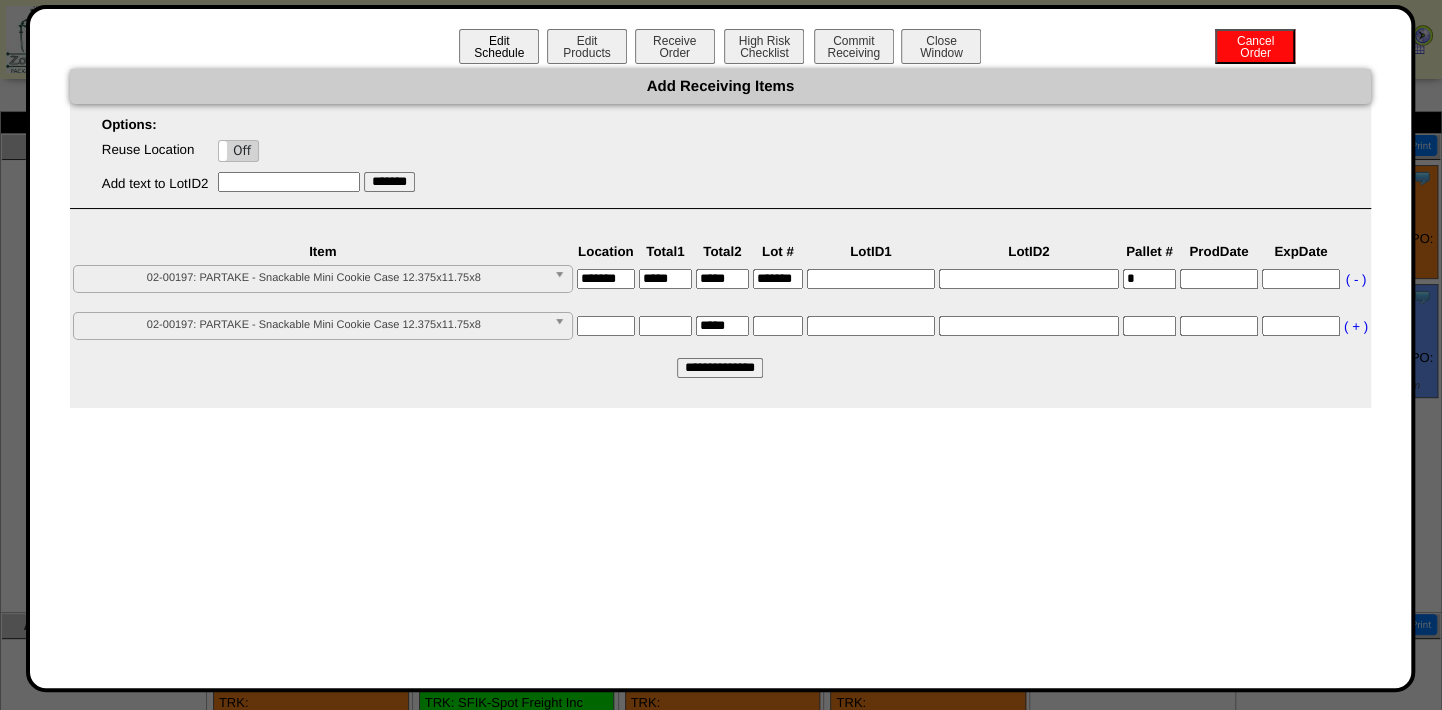 click on "Edit Schedule" at bounding box center [499, 46] 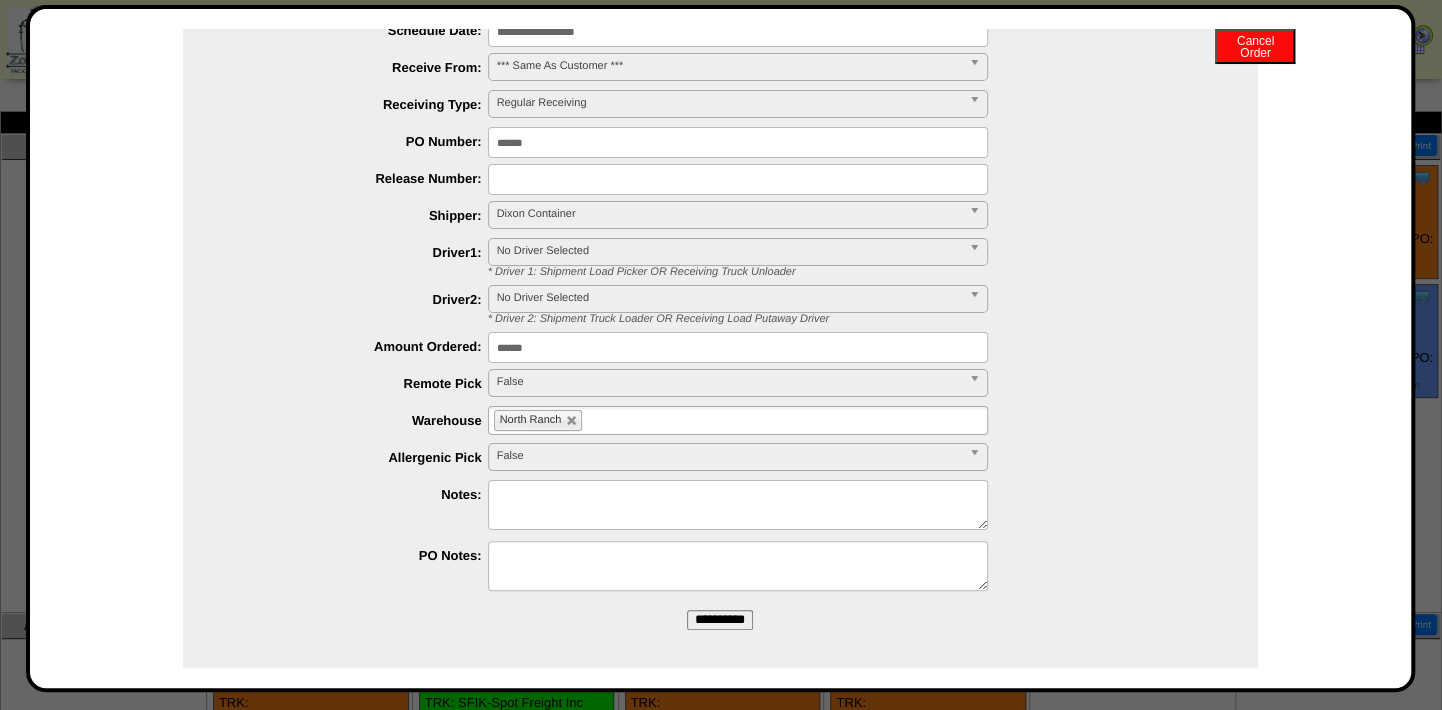 scroll, scrollTop: 183, scrollLeft: 0, axis: vertical 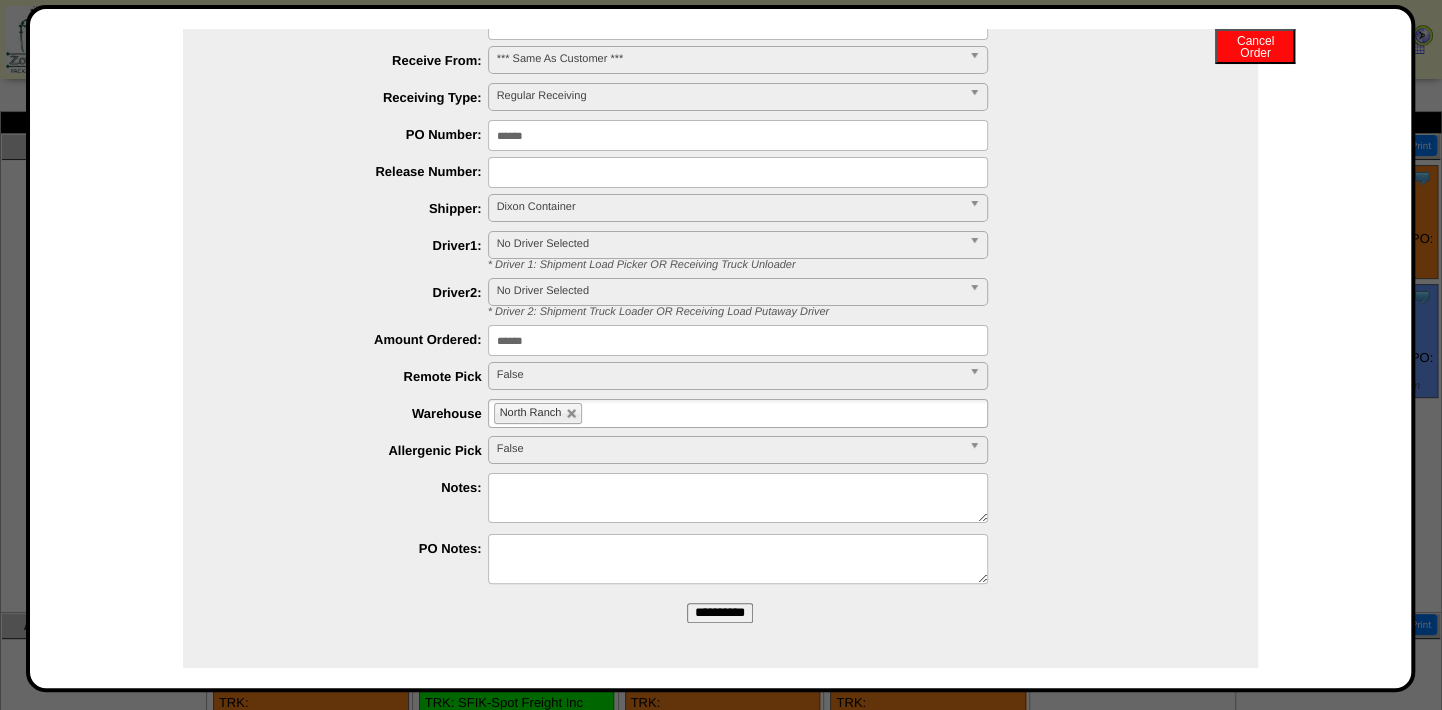 drag, startPoint x: 416, startPoint y: 326, endPoint x: 346, endPoint y: 324, distance: 70.028564 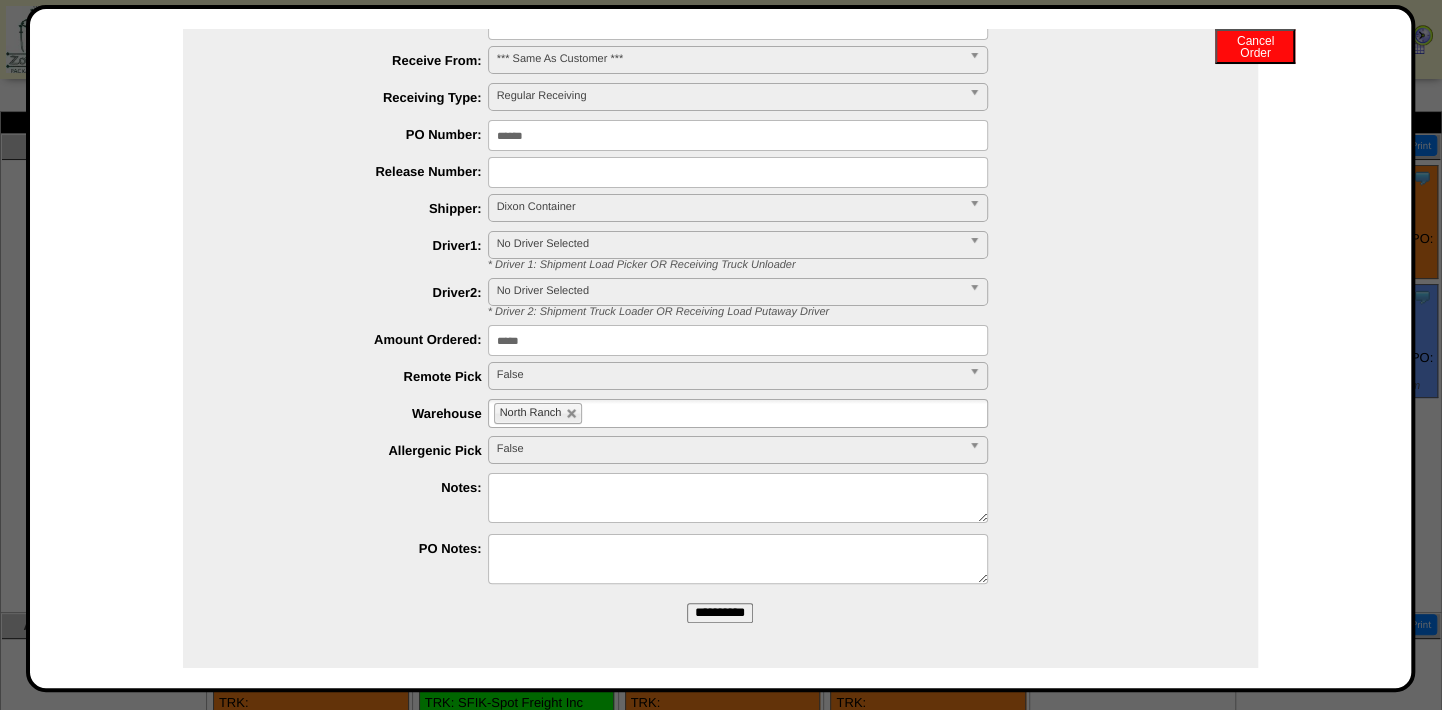 type on "*****" 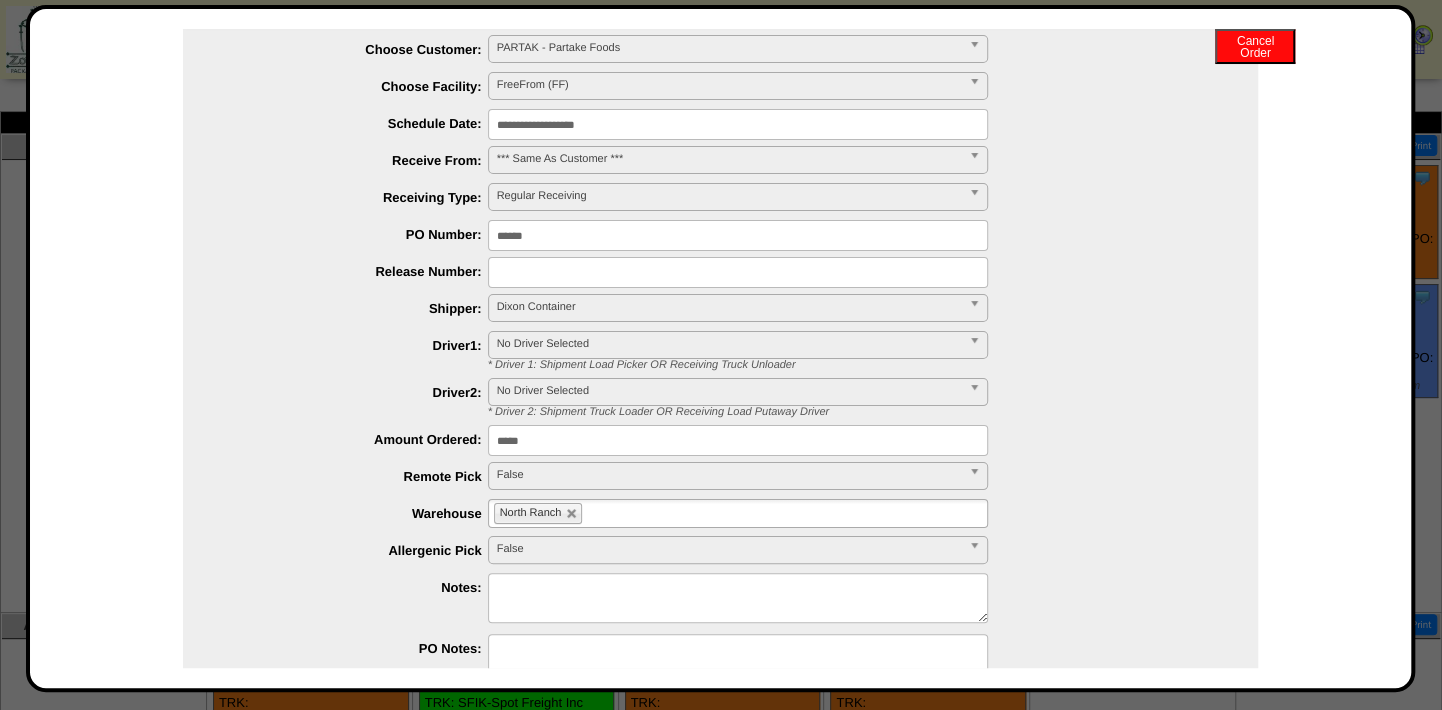 scroll, scrollTop: 0, scrollLeft: 0, axis: both 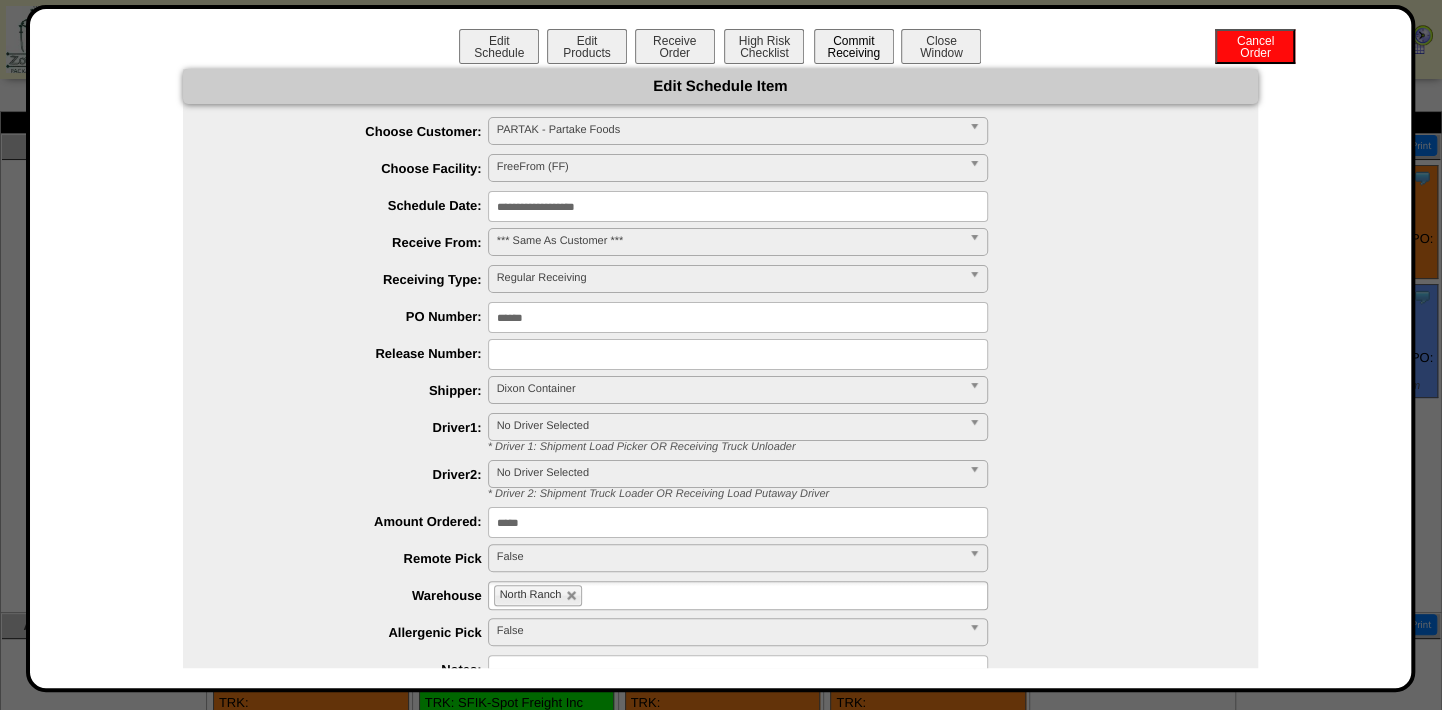 click on "Commit Receiving" at bounding box center [854, 46] 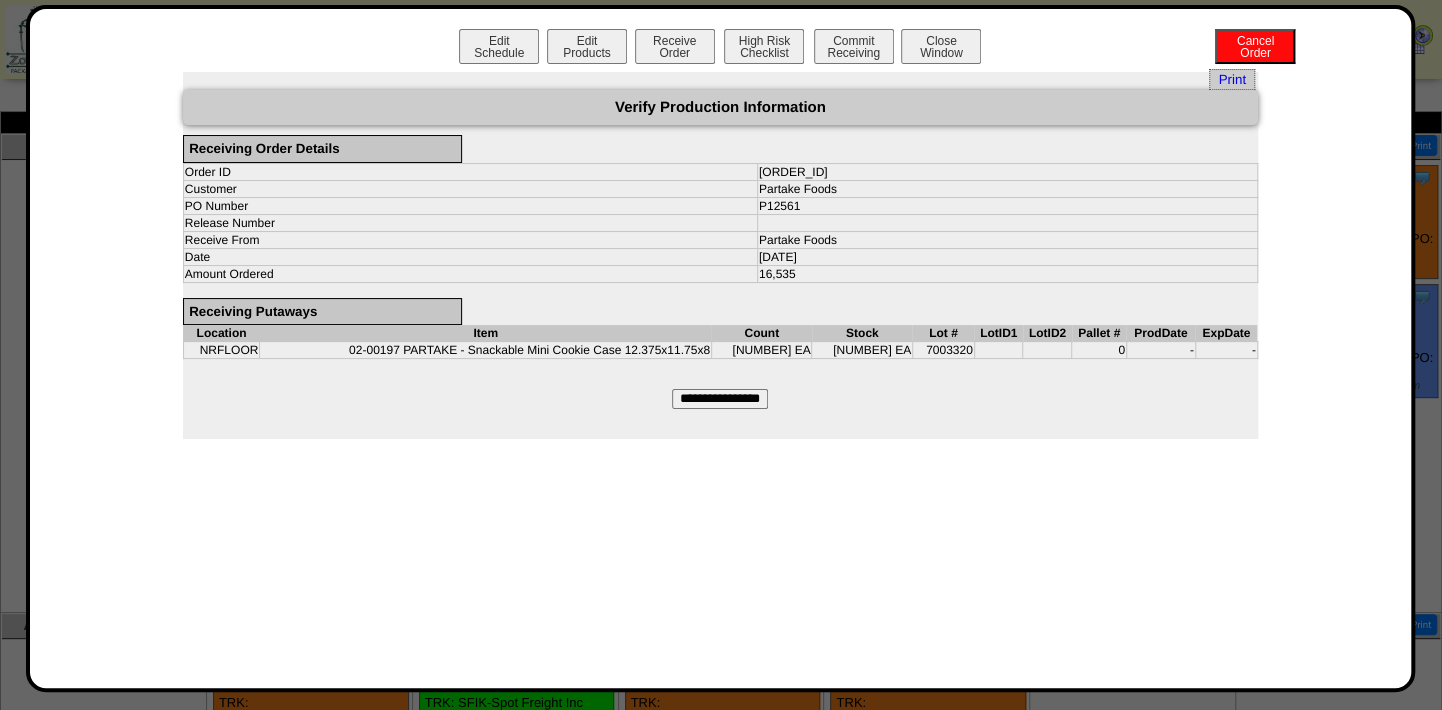 click on "Verify Production Information
Receiving Order Details
Order ID 20250801-114809
Customer Partake Foods
PO Number P12561
Release Number
Receive From Partake Foods
Date 08/01/25
Amount Ordered 16,535
Receiving Putaways
Location
Item
Count
Stock
Lot #
LotID1
LotID2
Pallet #
ProdDate
ExpDate
0" at bounding box center (720, 249) 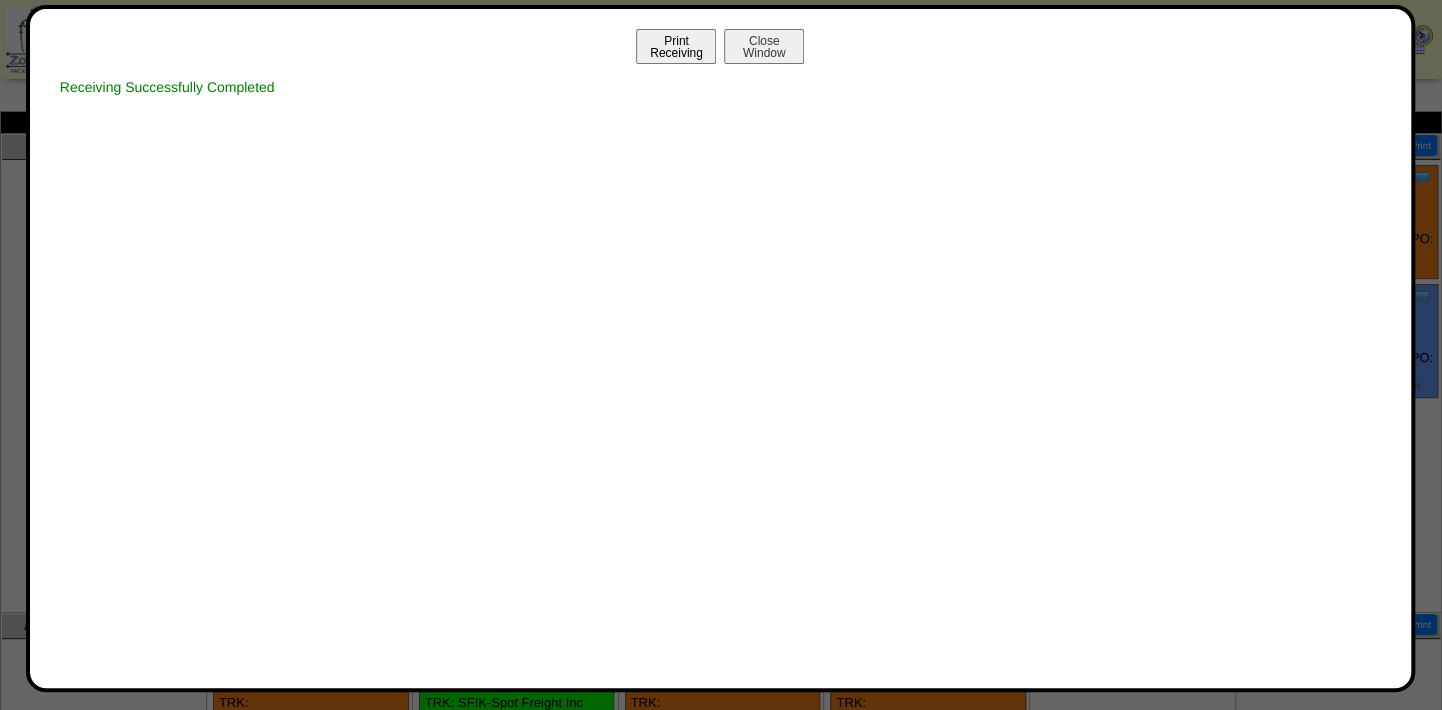 click on "Print Receiving" at bounding box center (676, 46) 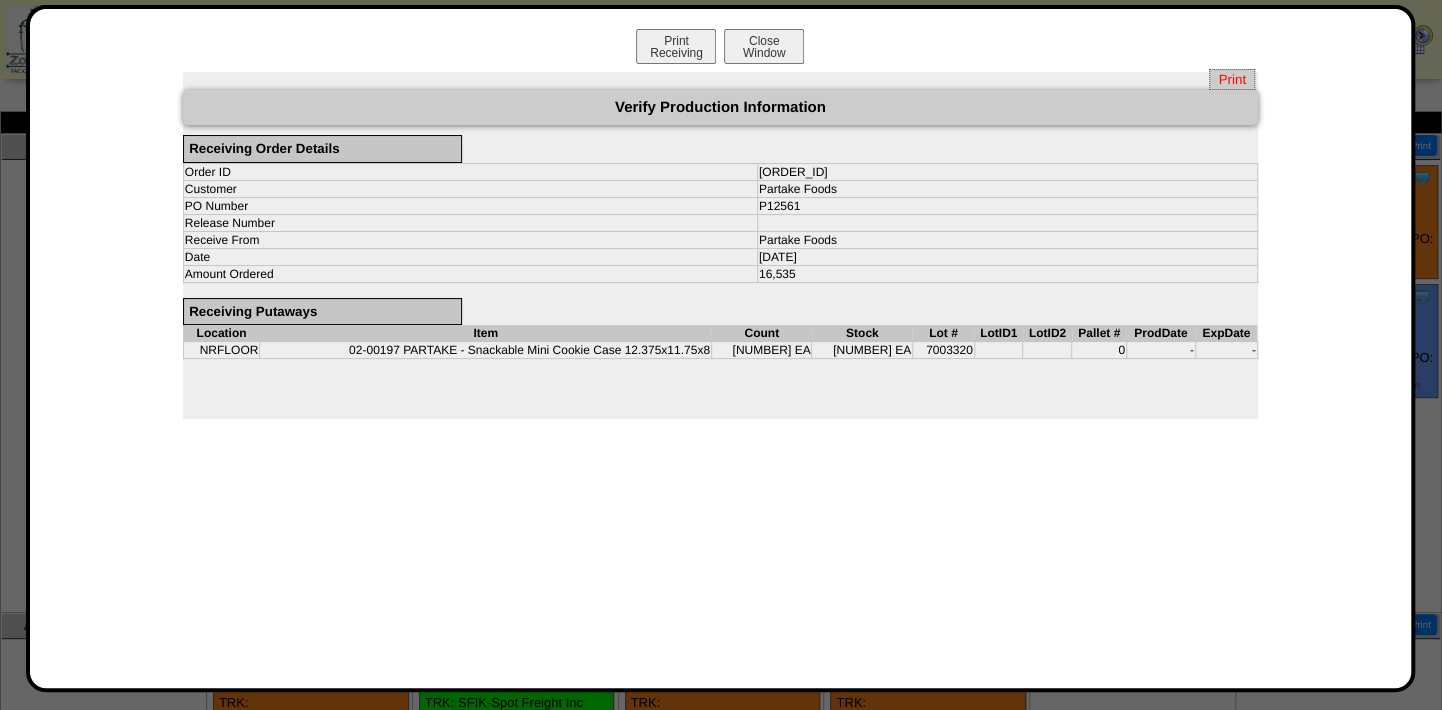 click on "Print" at bounding box center [1231, 79] 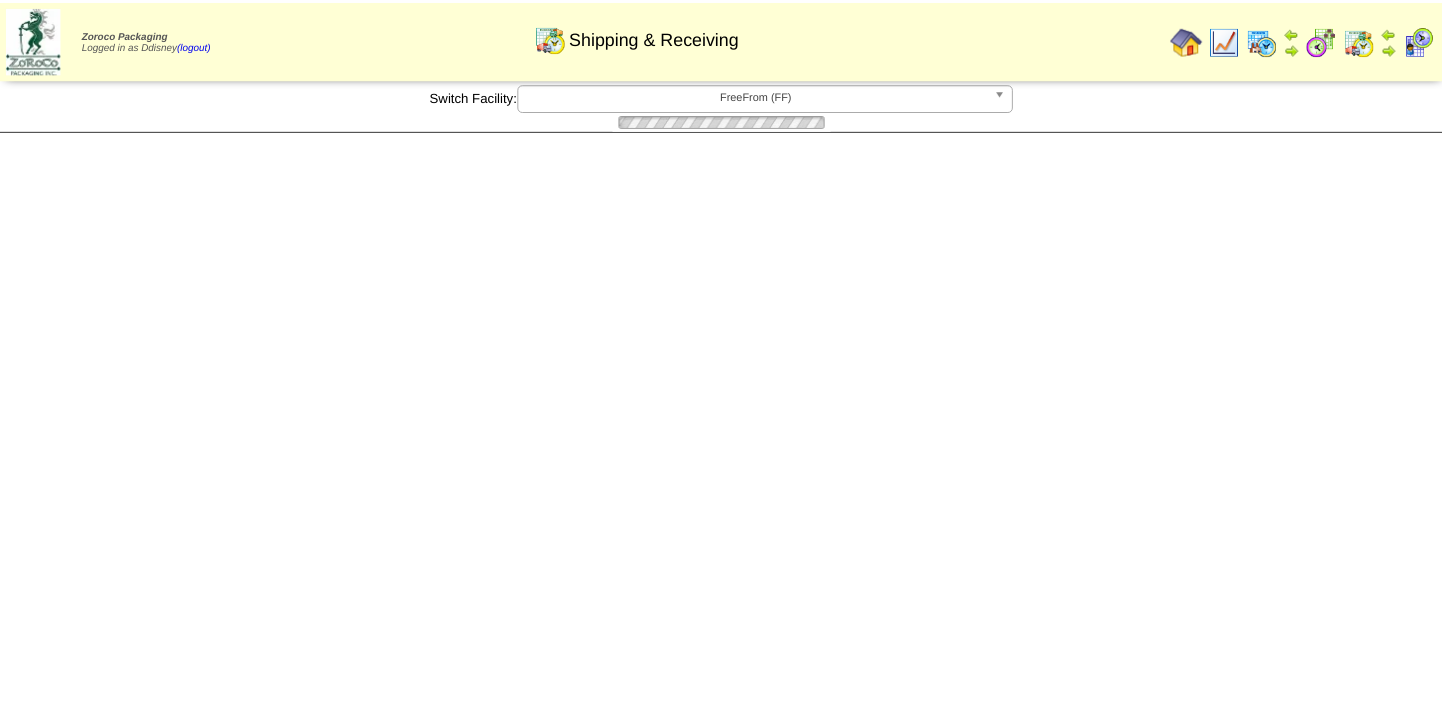 scroll, scrollTop: 0, scrollLeft: 0, axis: both 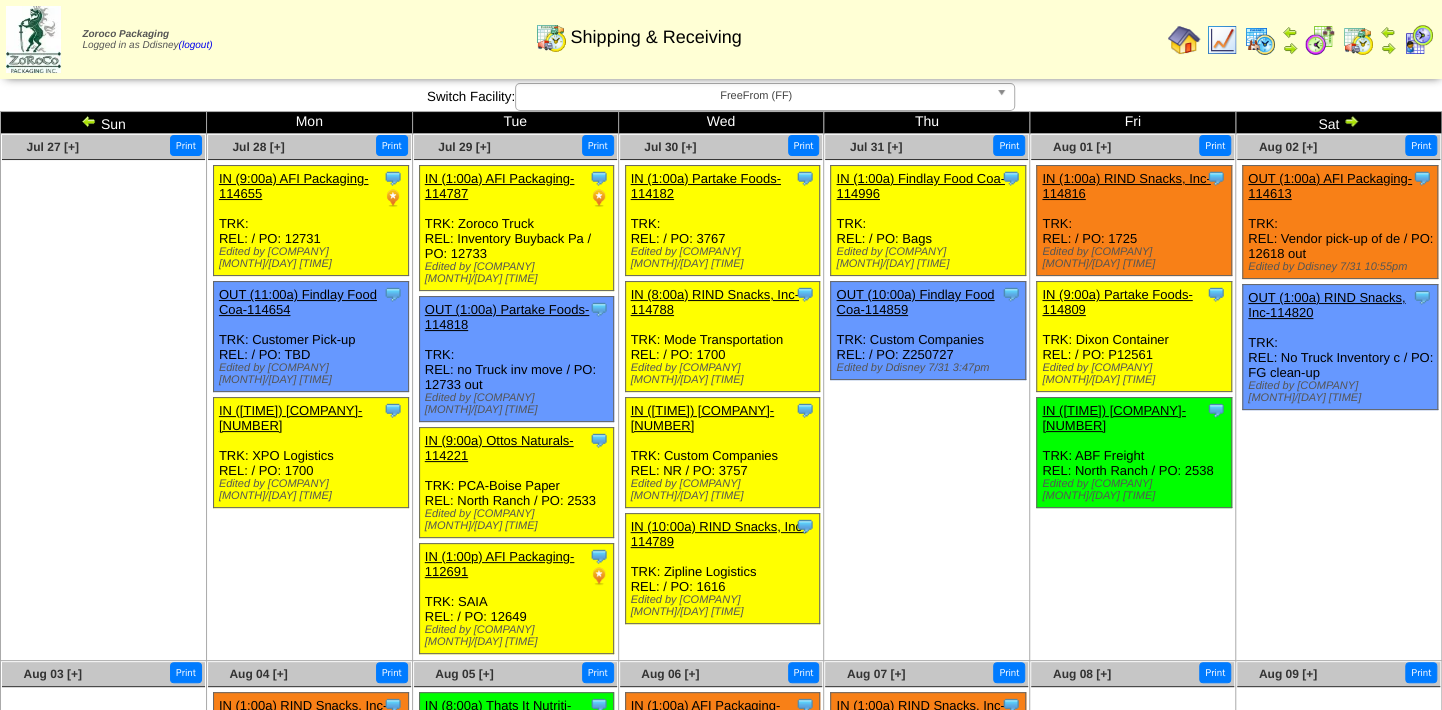click on "IN
([TIME])
[COMPANY]-[NUMBER]" at bounding box center [1113, 418] 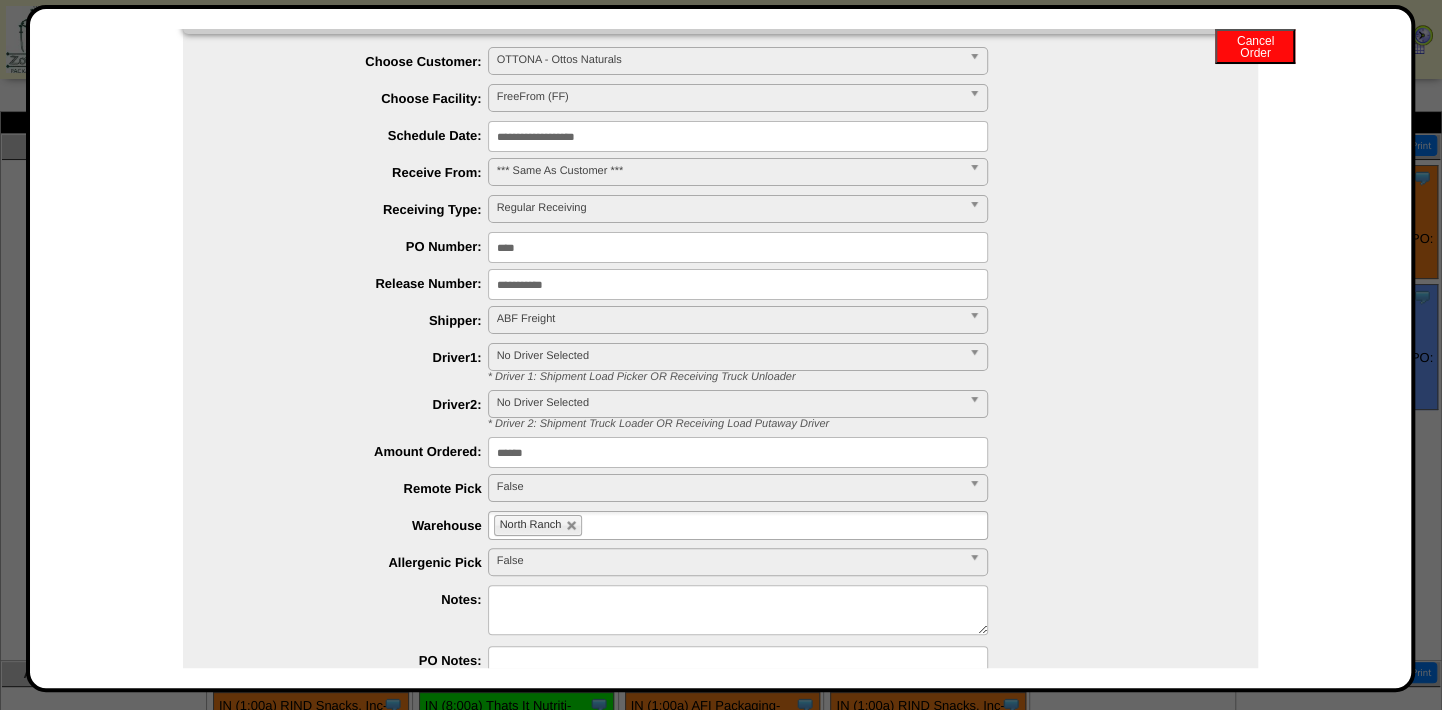 scroll, scrollTop: 90, scrollLeft: 0, axis: vertical 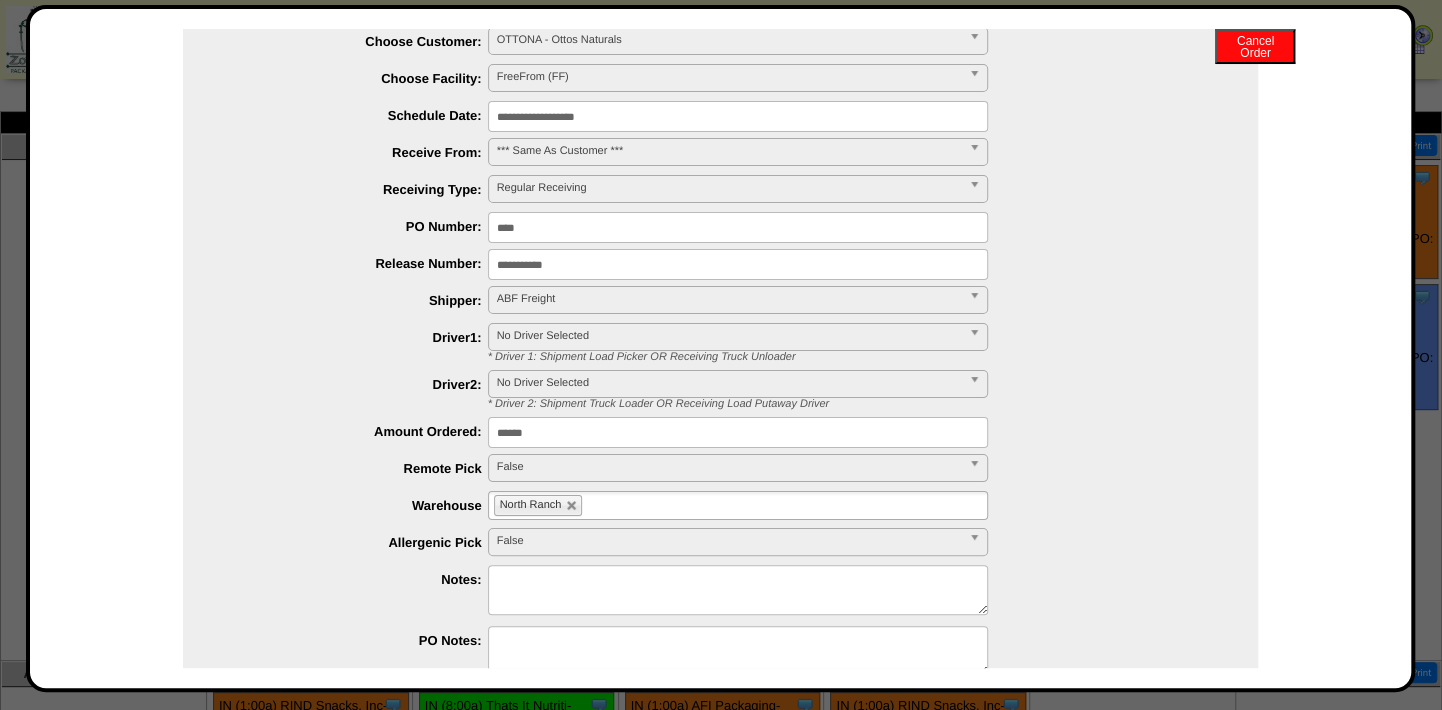 drag, startPoint x: 550, startPoint y: 436, endPoint x: 375, endPoint y: 428, distance: 175.18275 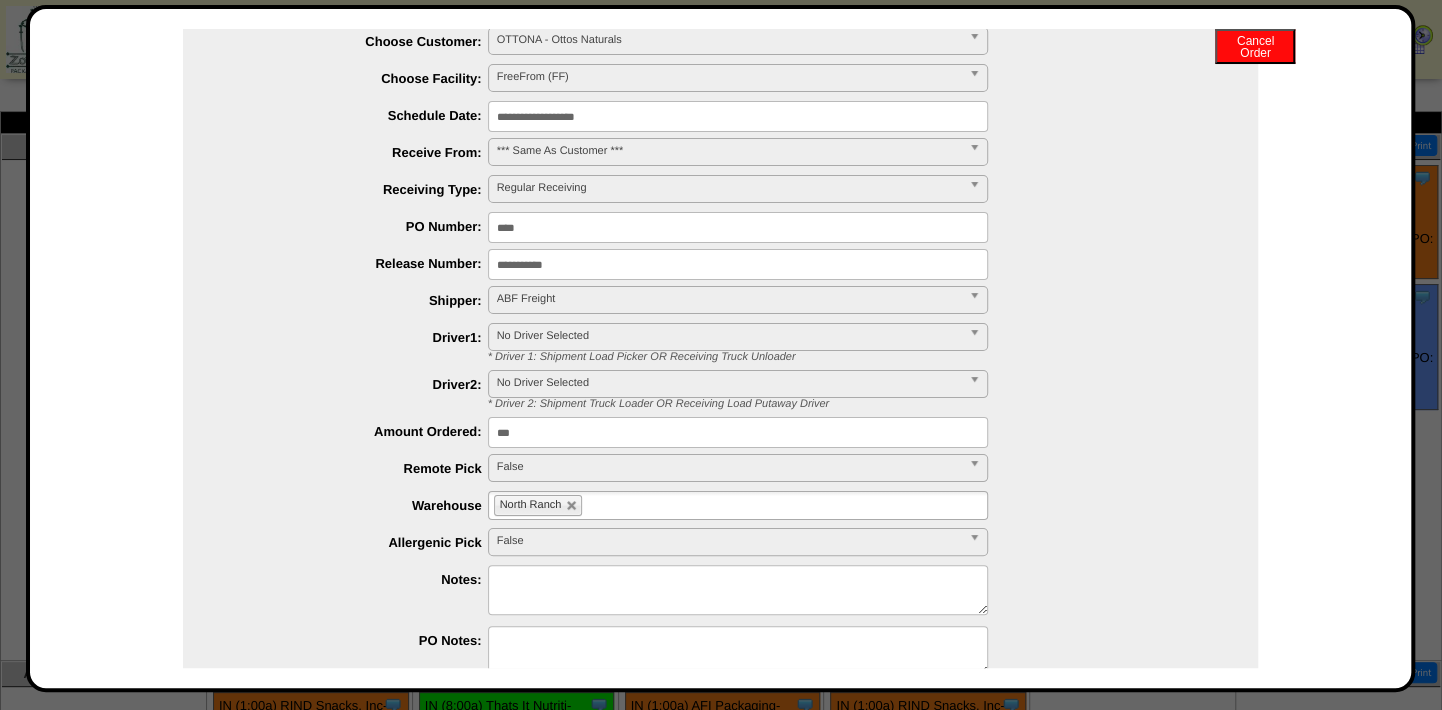 type on "***" 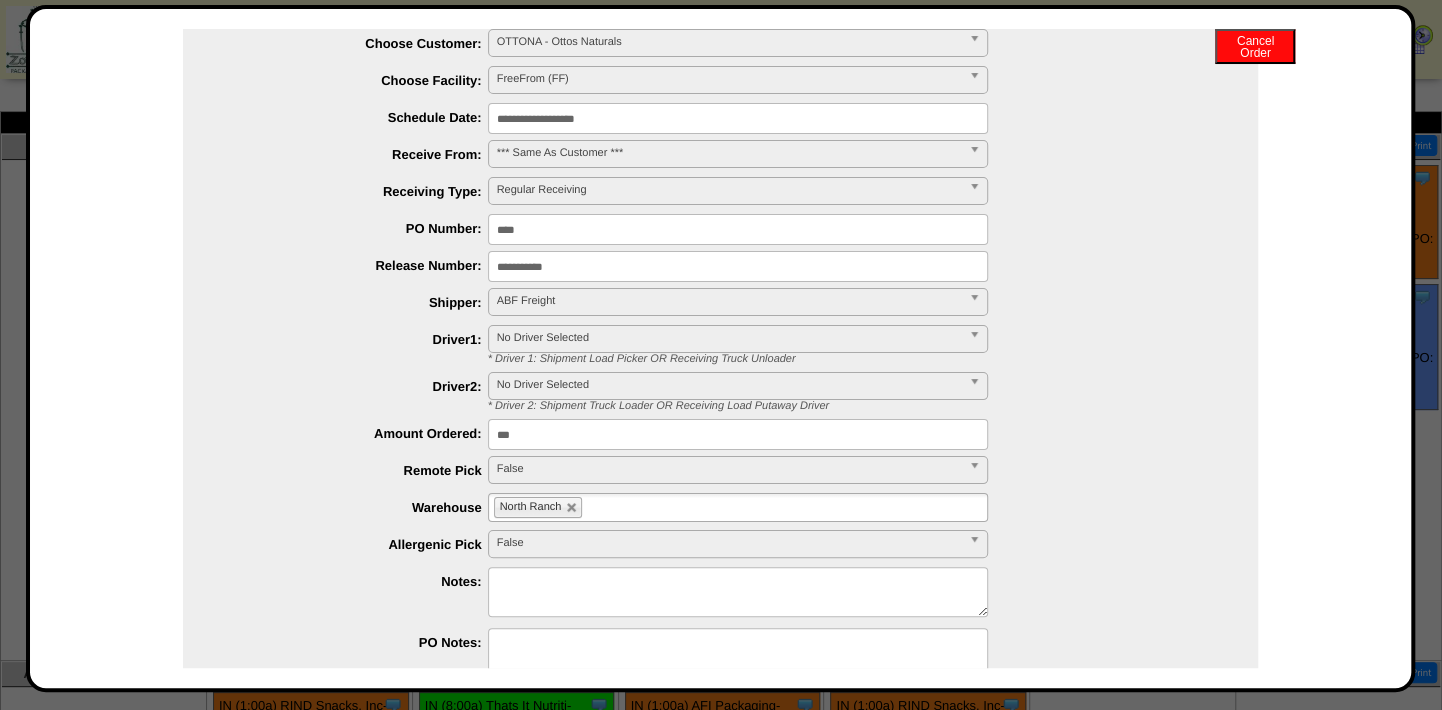 scroll, scrollTop: 0, scrollLeft: 0, axis: both 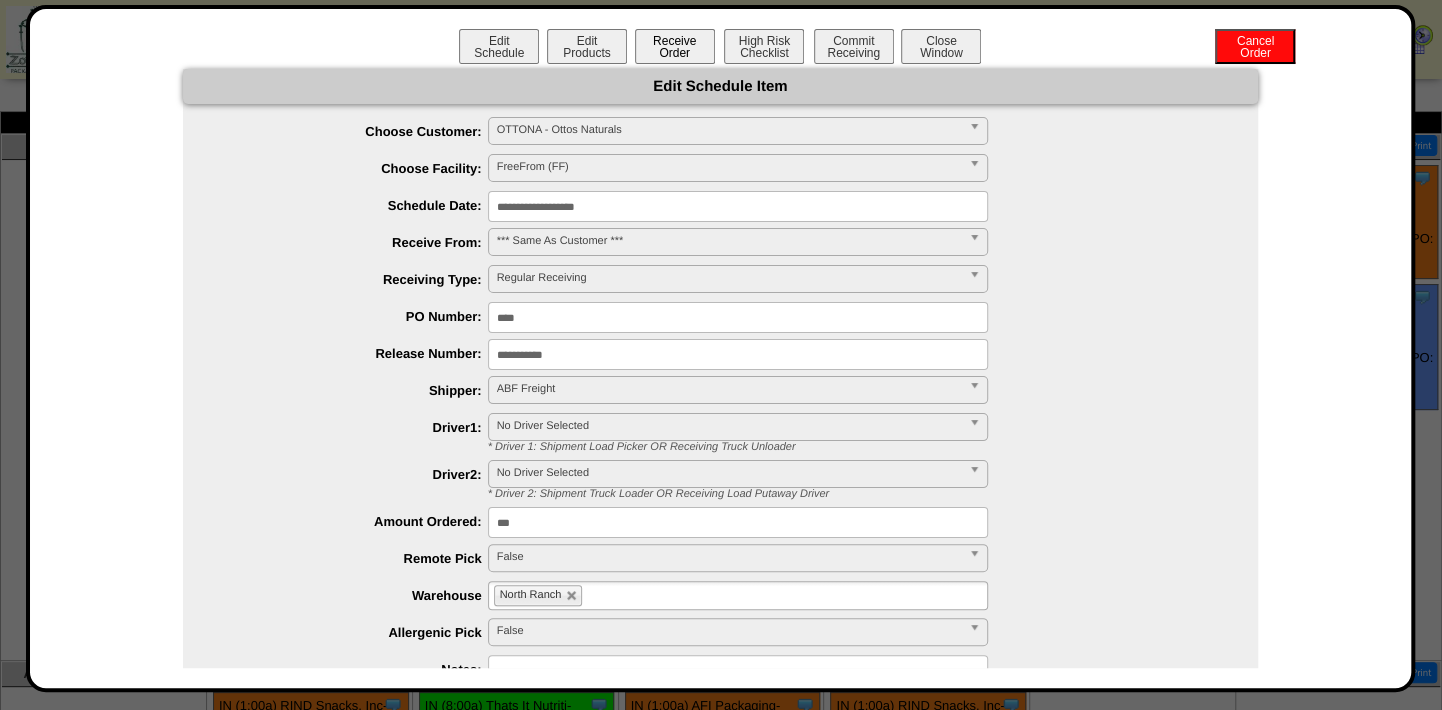 click on "Receive Order" at bounding box center [675, 46] 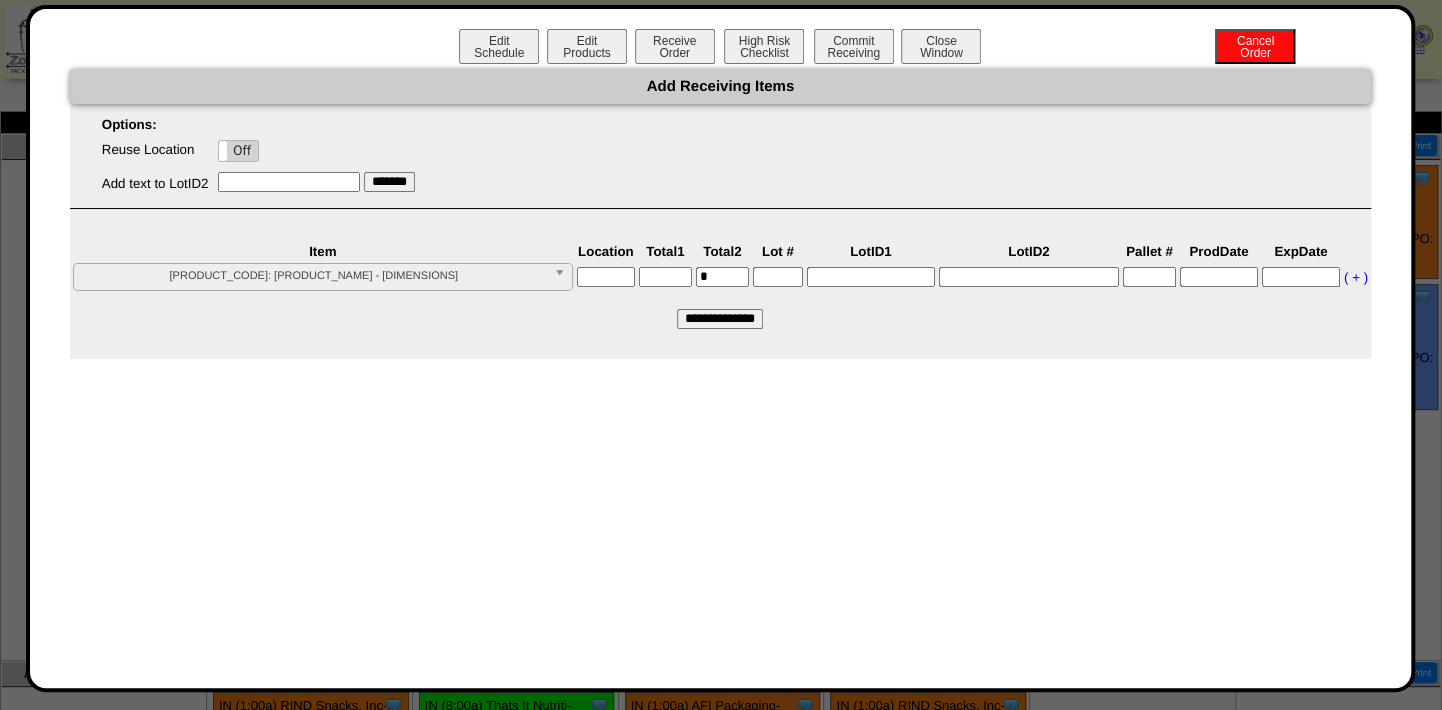 click at bounding box center [606, 277] 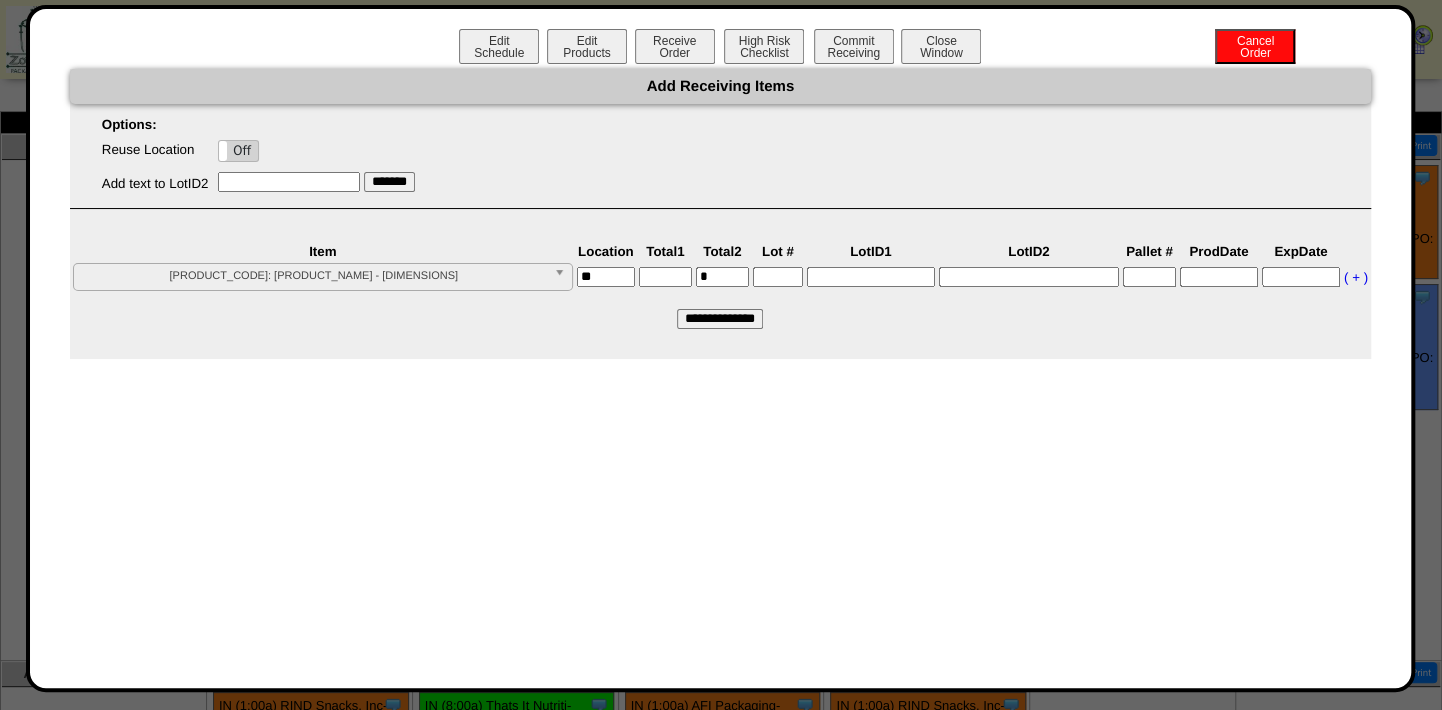type on "*******" 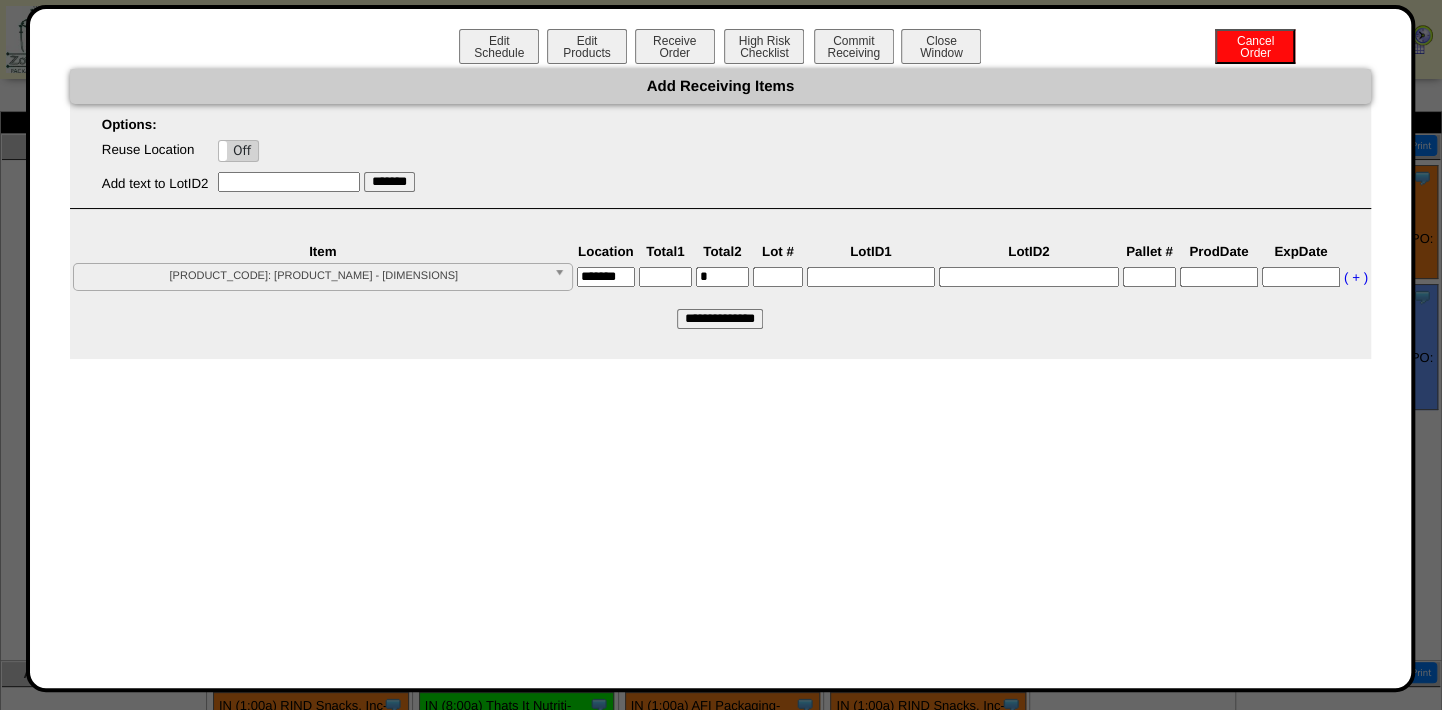click at bounding box center (665, 277) 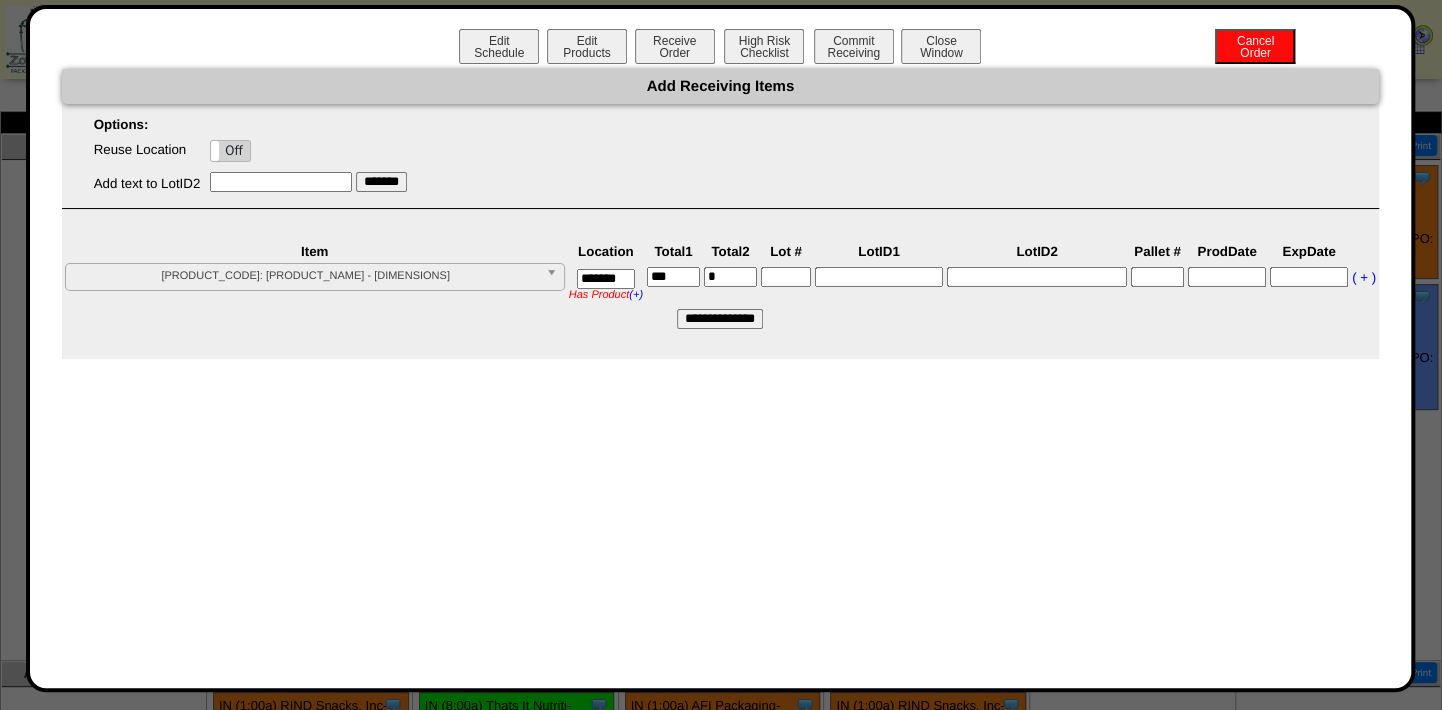 type on "***" 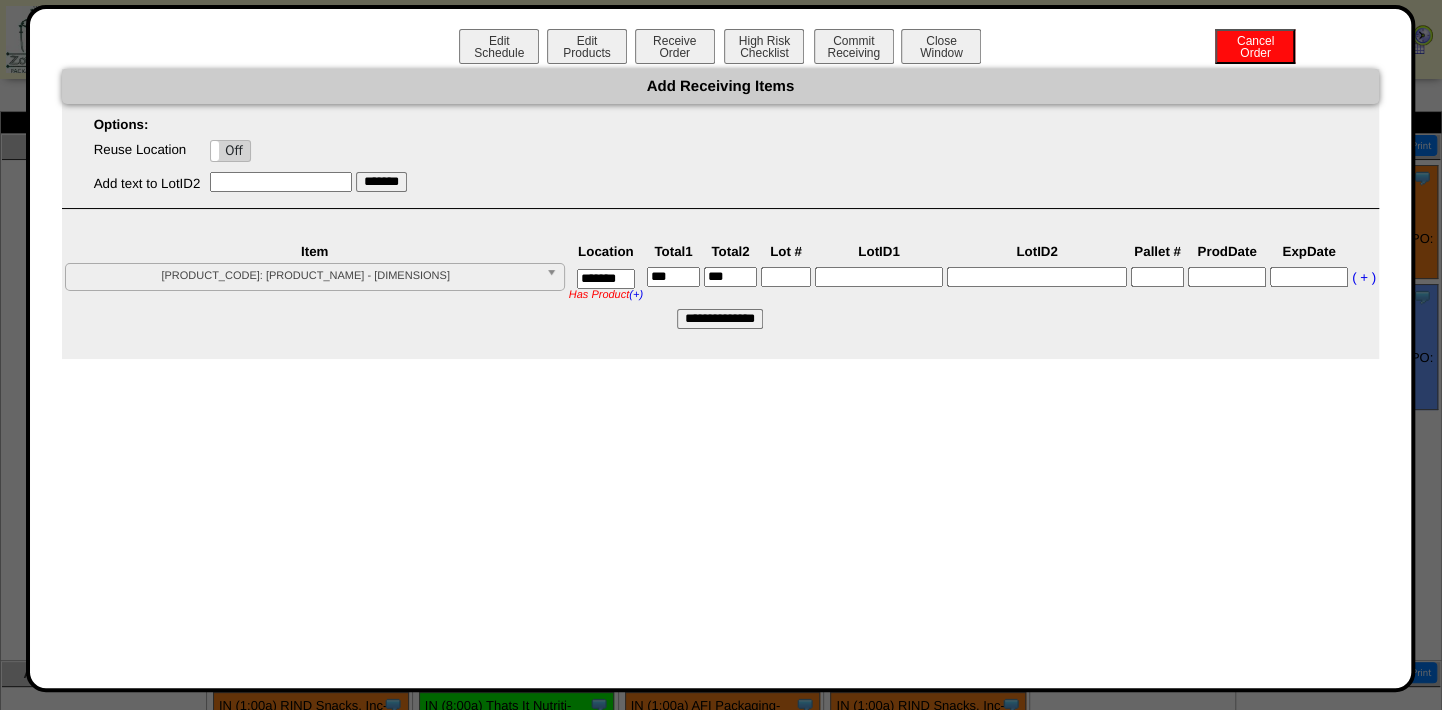 type on "***" 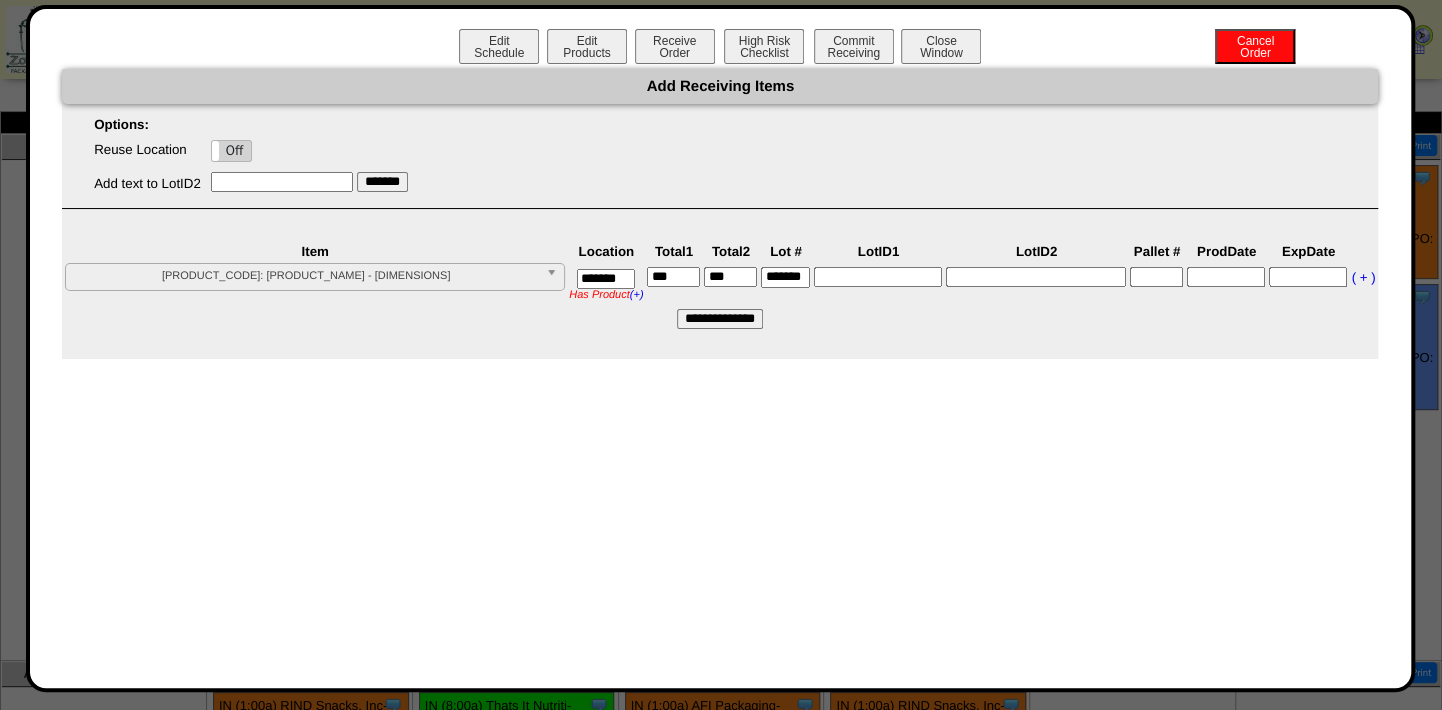 scroll, scrollTop: 0, scrollLeft: 10, axis: horizontal 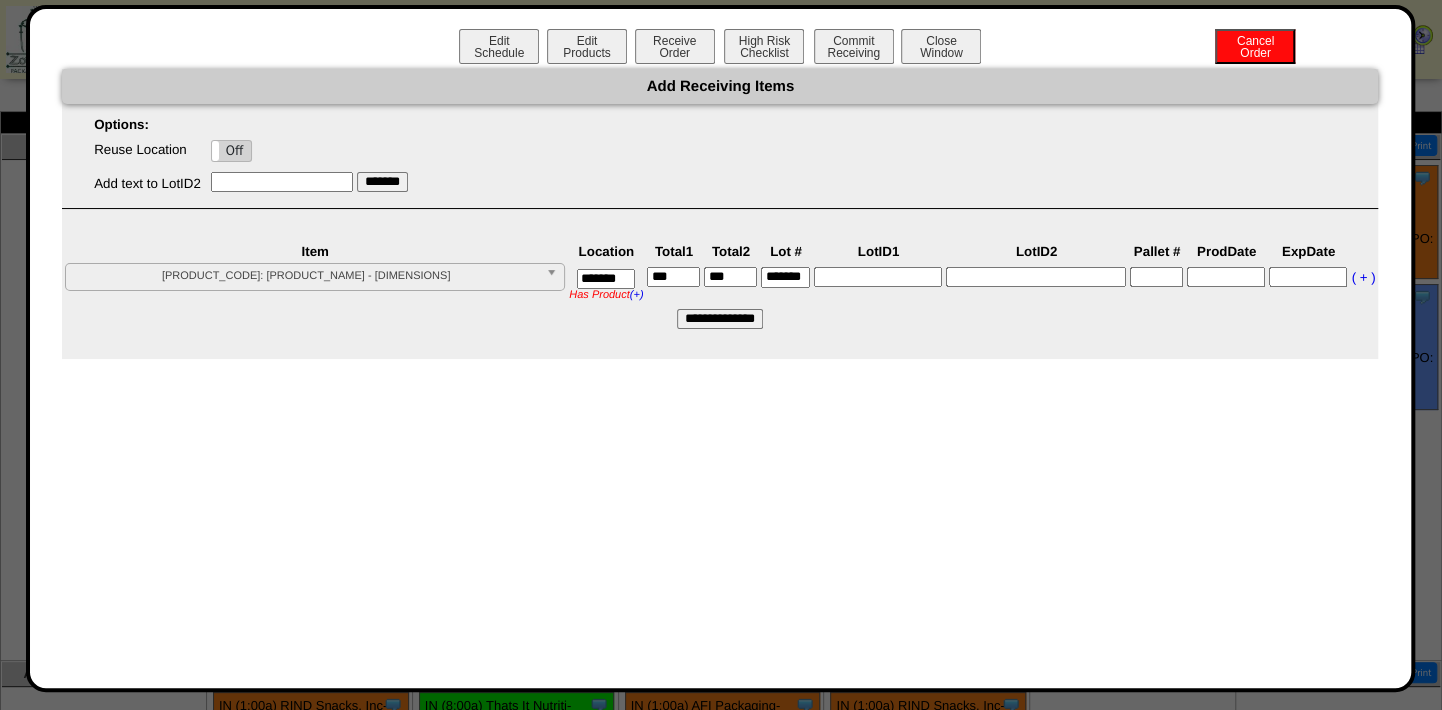 type on "*******" 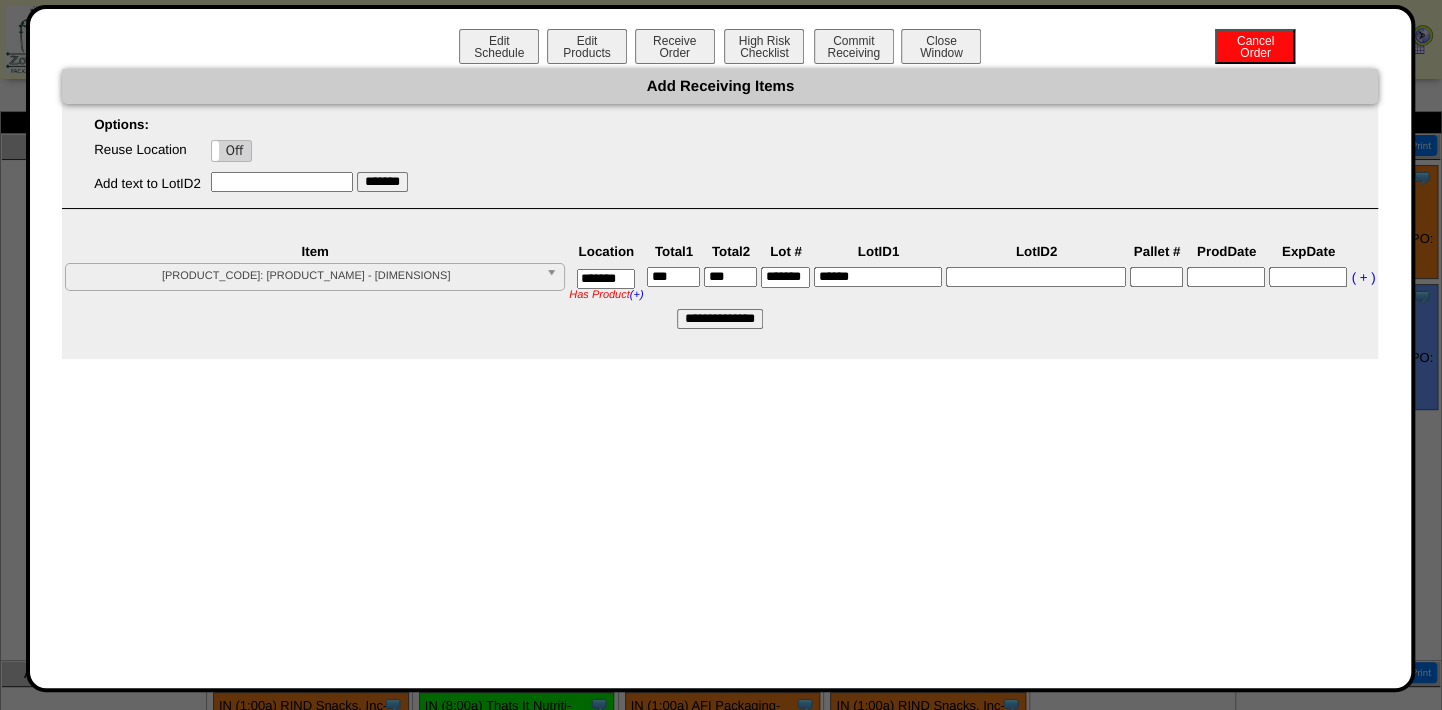 type on "******" 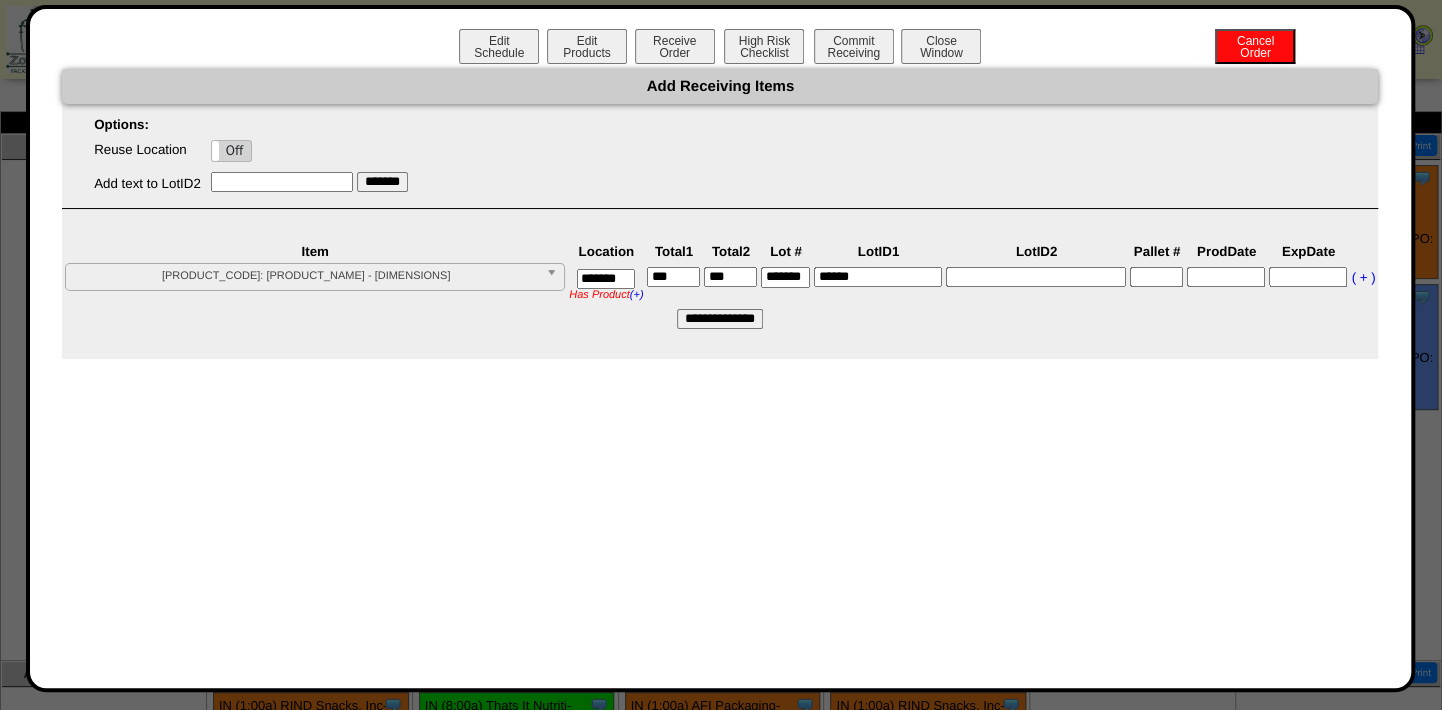 click on "**********" at bounding box center (720, 214) 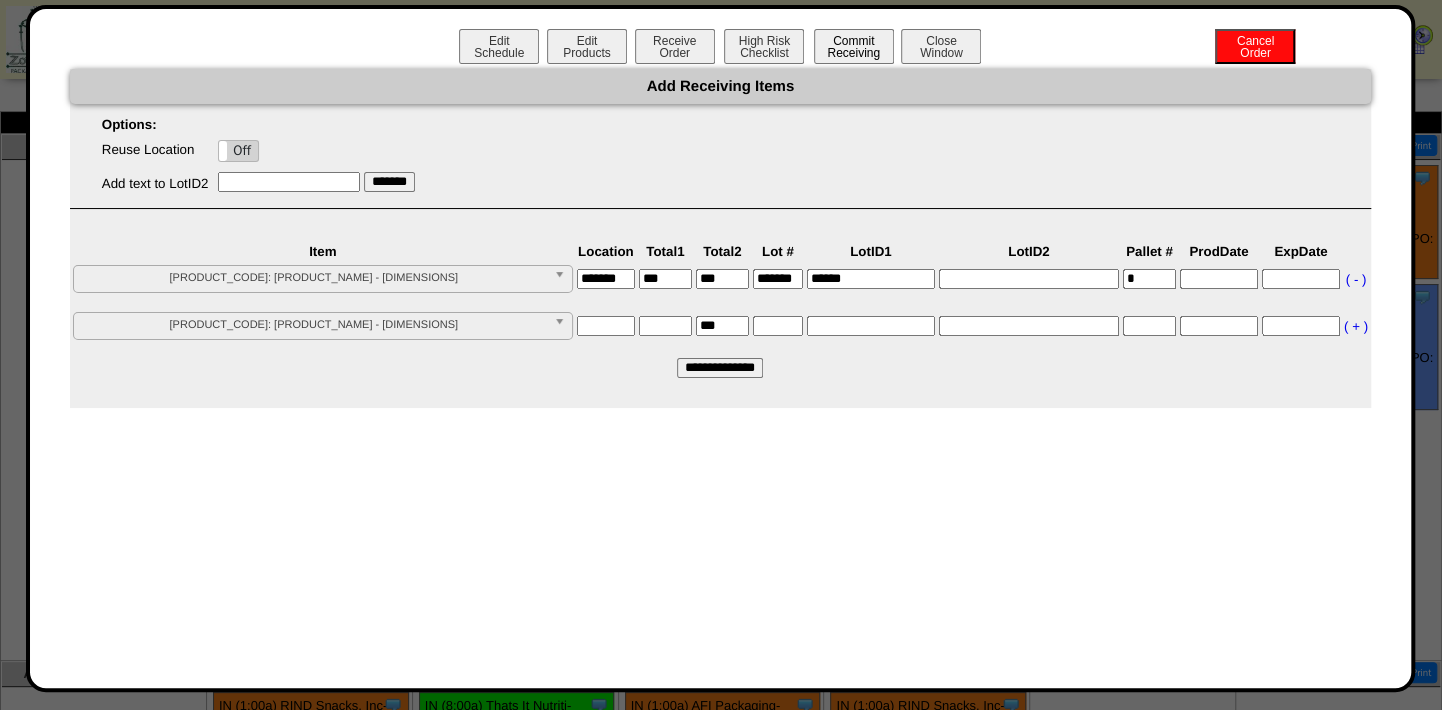 click on "Commit Receiving" at bounding box center [854, 46] 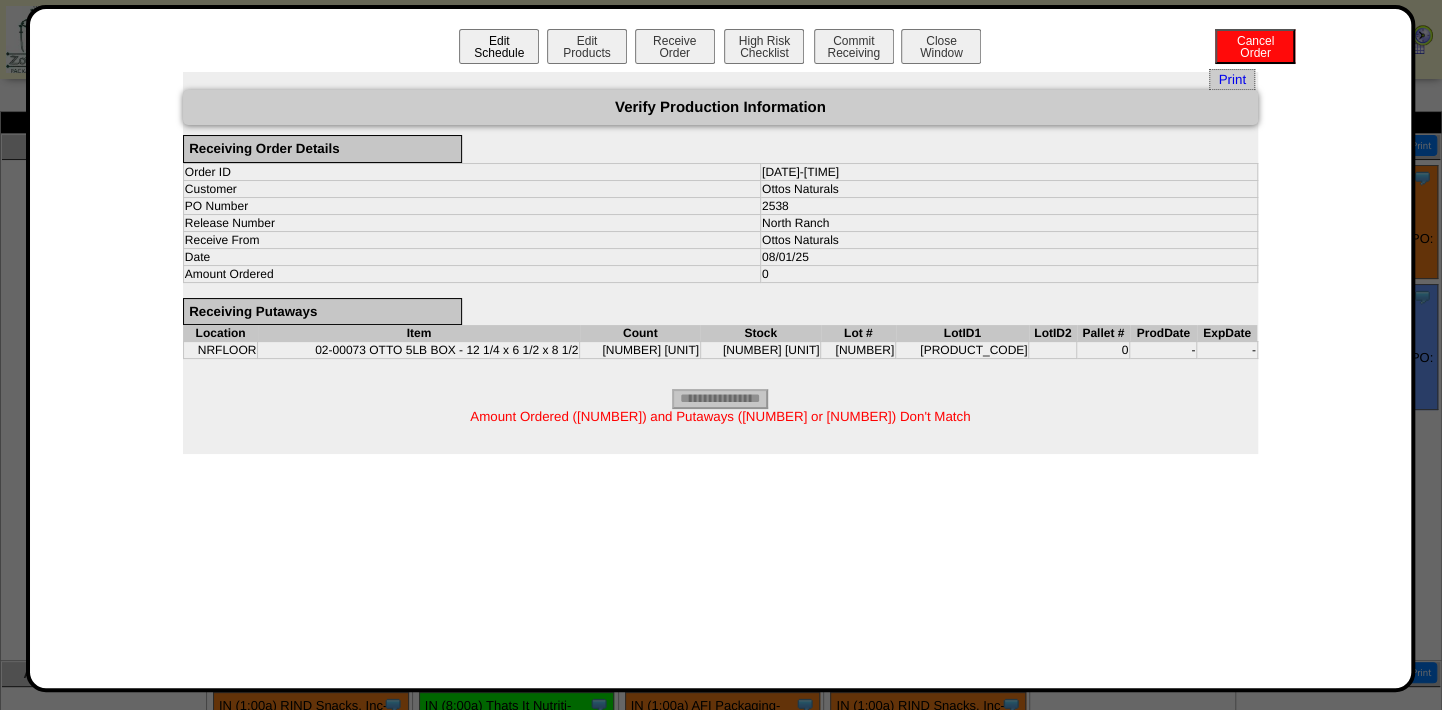 click on "Edit Schedule" at bounding box center (499, 46) 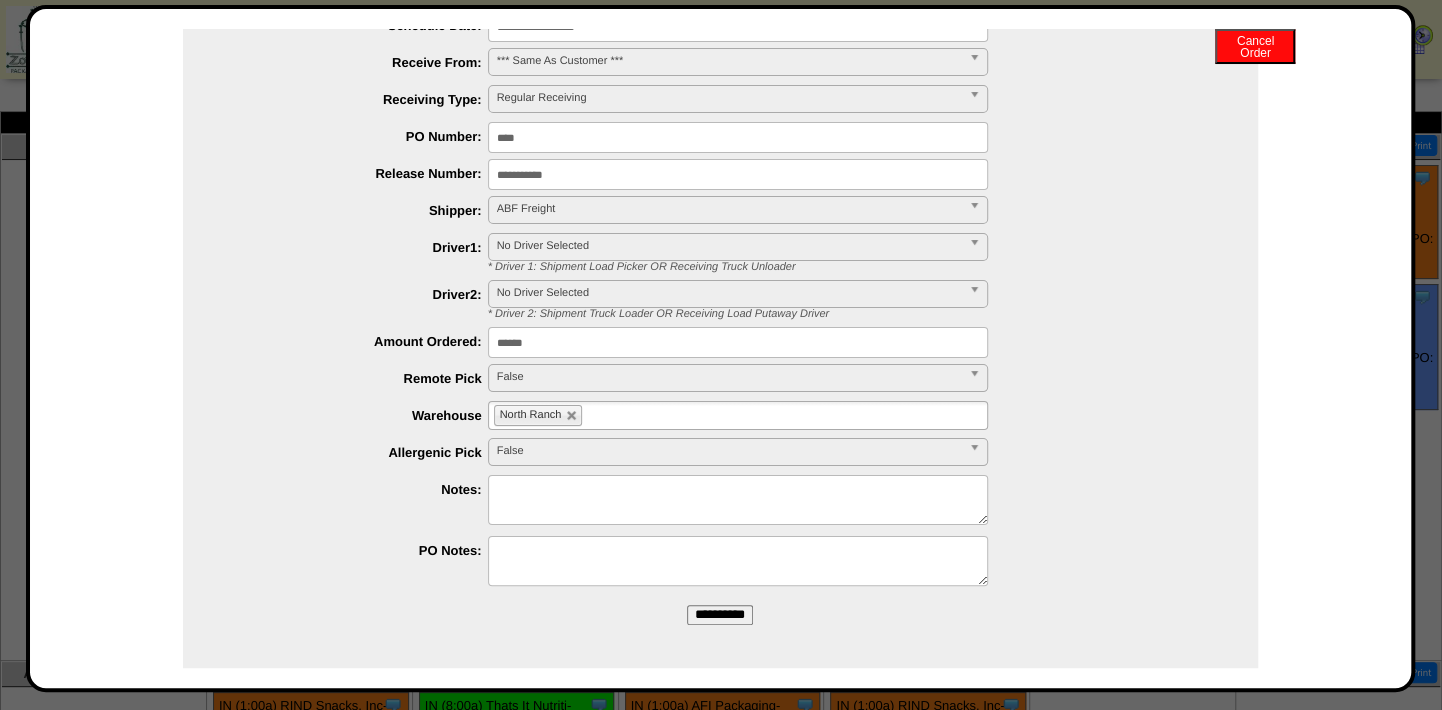 scroll, scrollTop: 183, scrollLeft: 0, axis: vertical 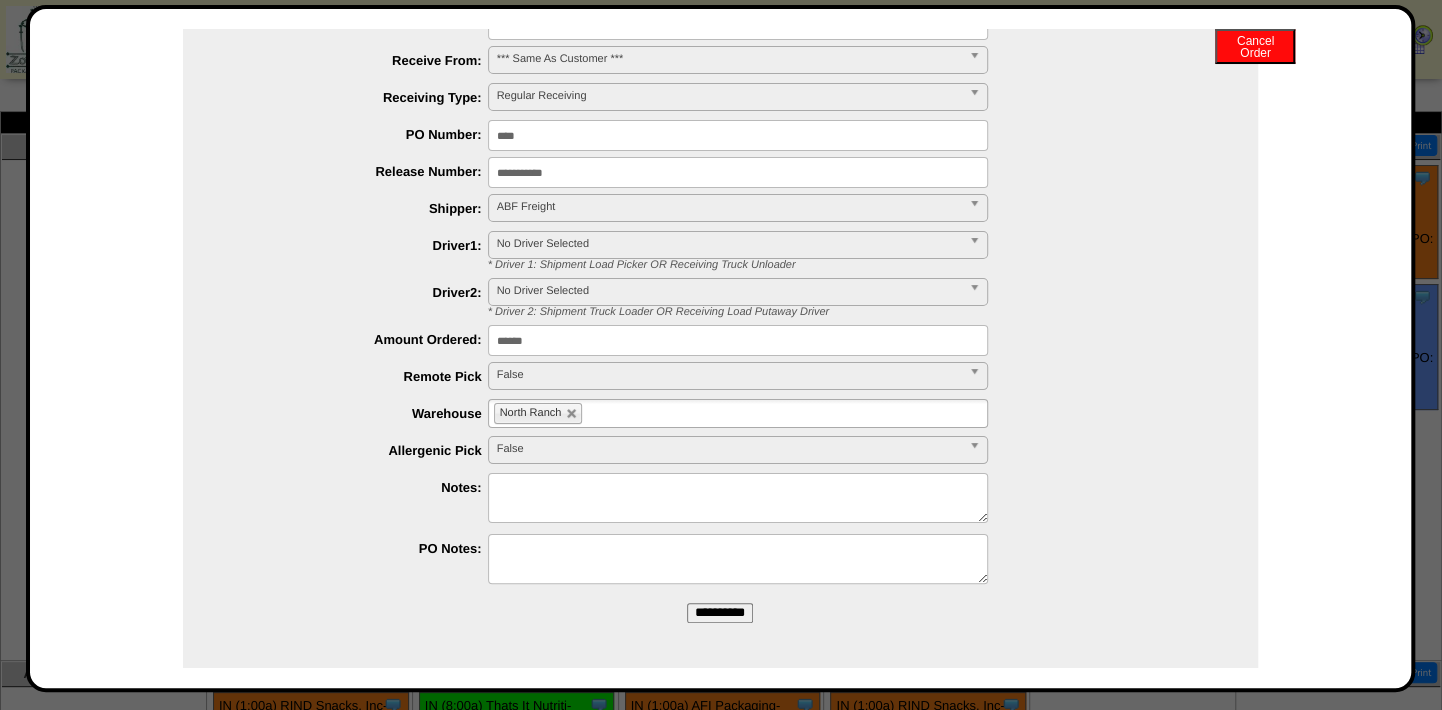 drag, startPoint x: 445, startPoint y: 327, endPoint x: 421, endPoint y: 316, distance: 26.400757 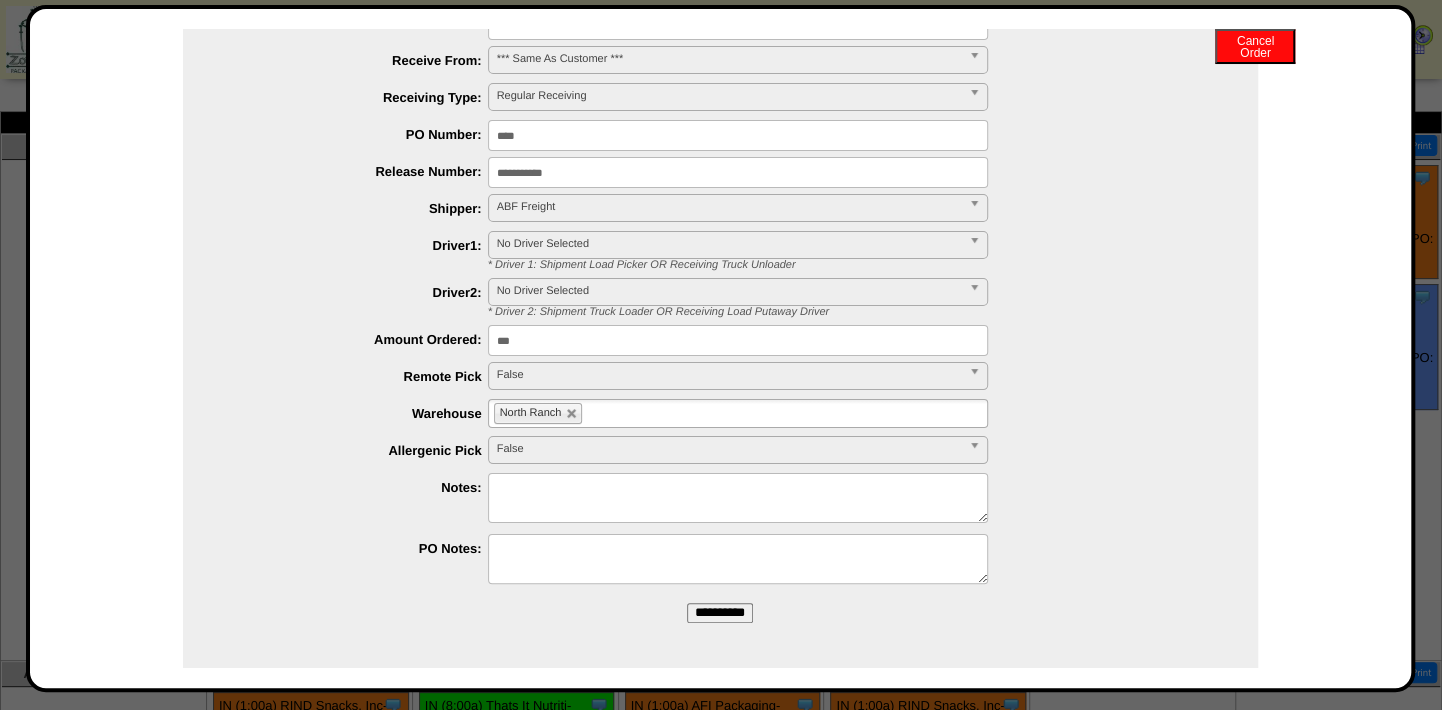 type on "***" 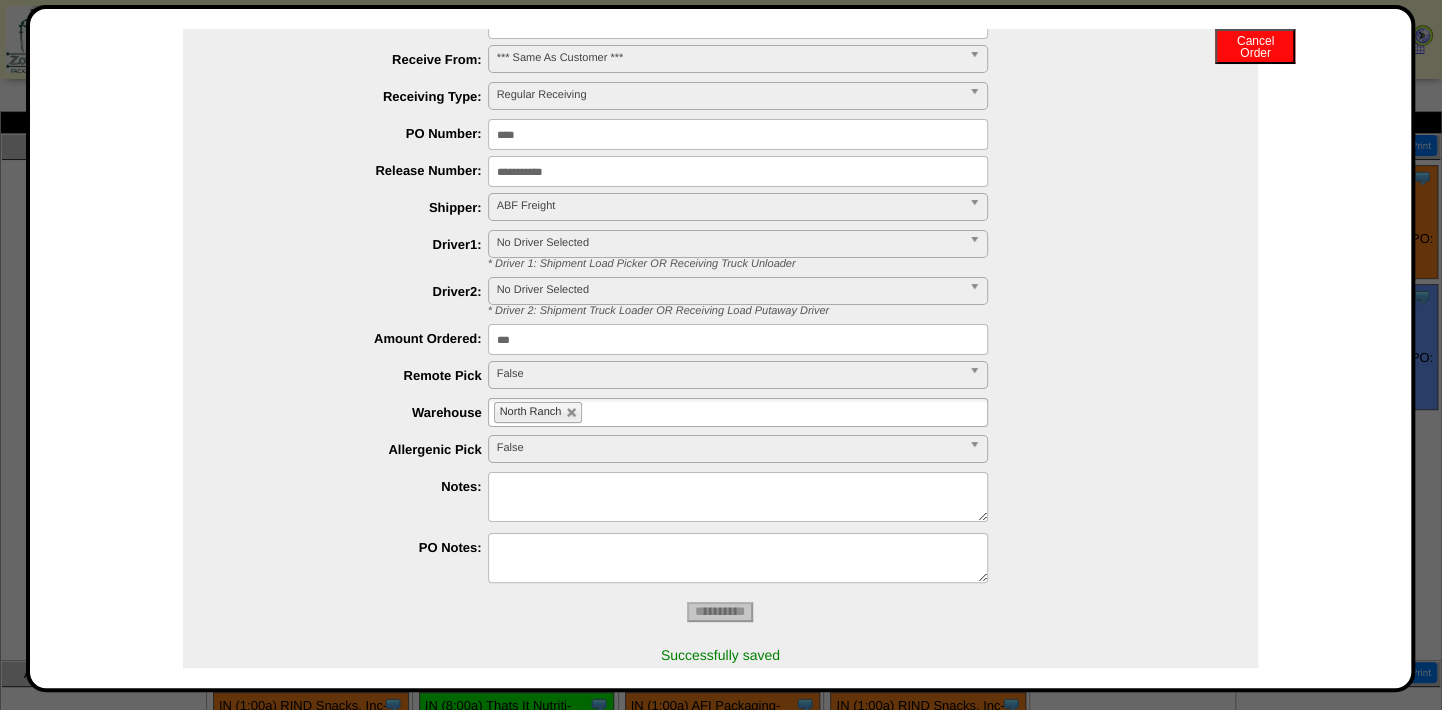 scroll, scrollTop: 0, scrollLeft: 0, axis: both 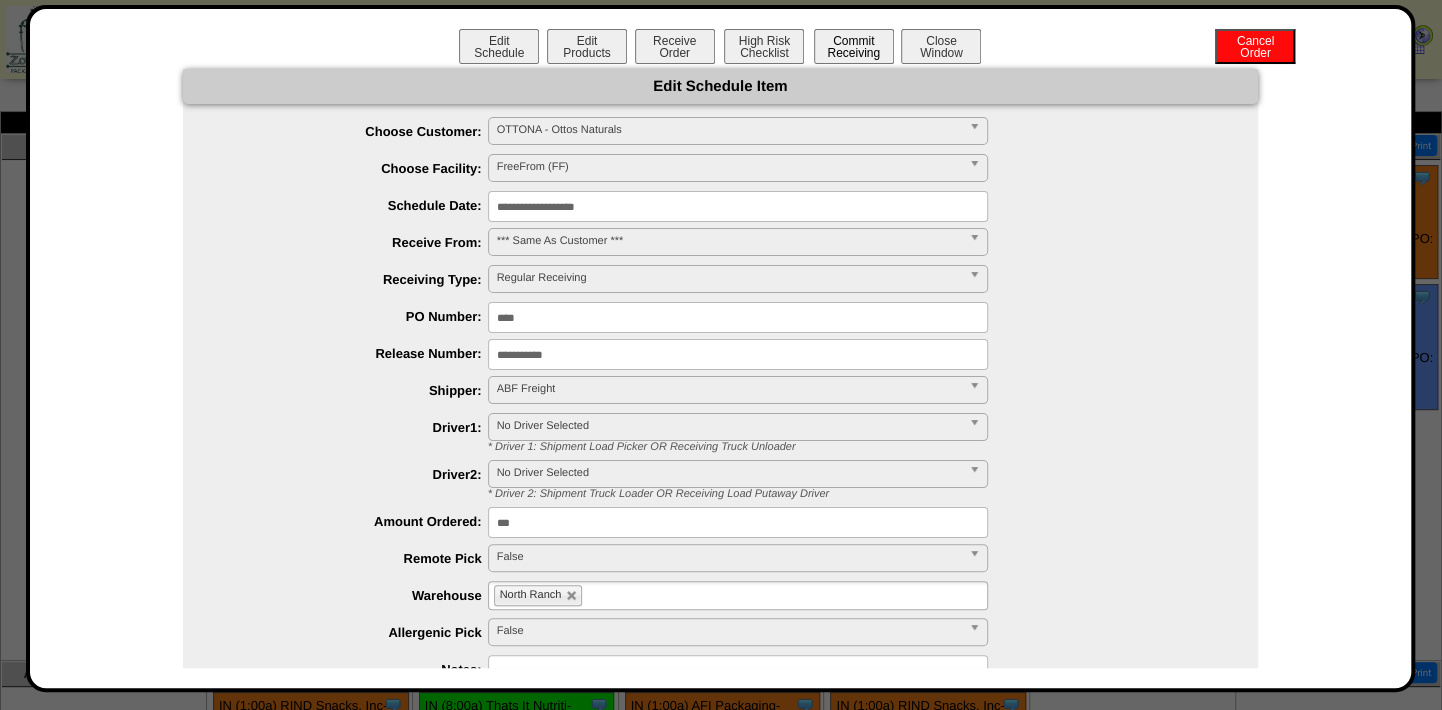 click on "Commit Receiving" at bounding box center [854, 46] 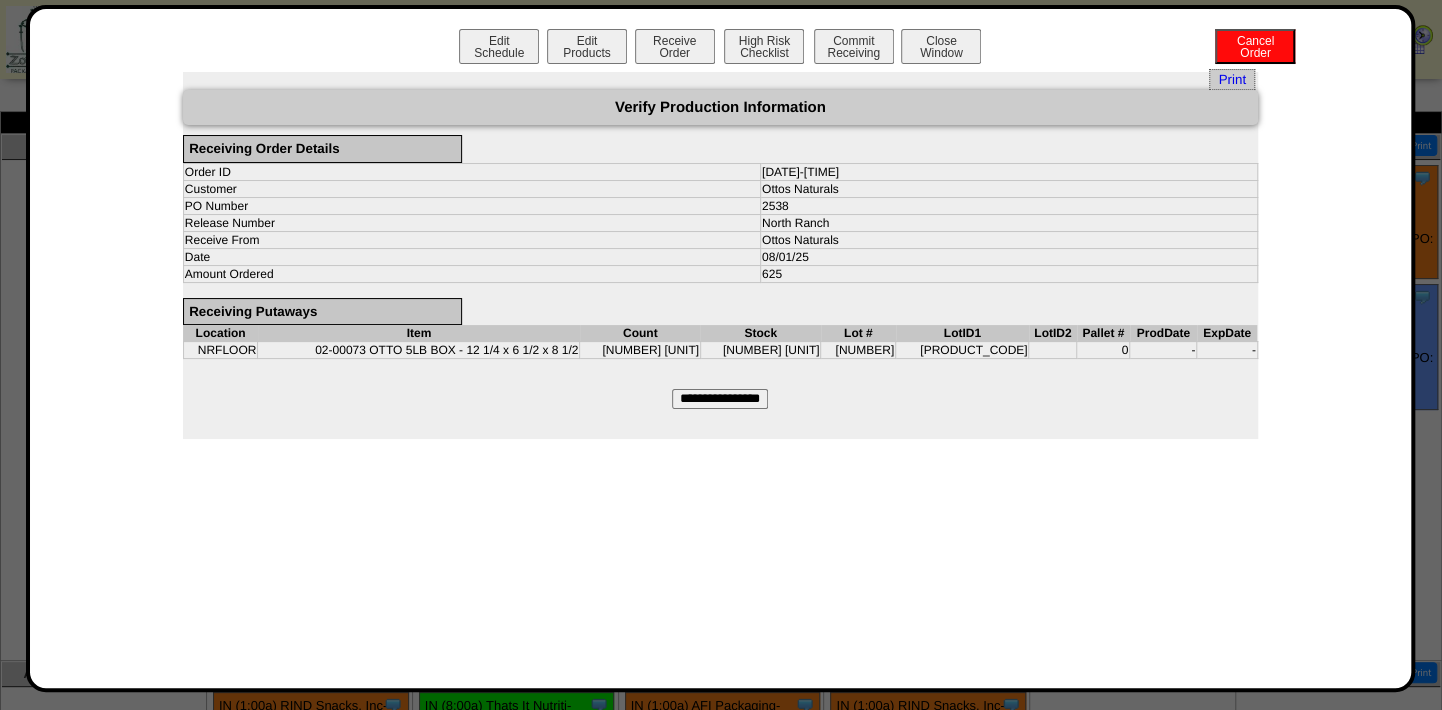 drag, startPoint x: 911, startPoint y: 420, endPoint x: 839, endPoint y: 388, distance: 78.79086 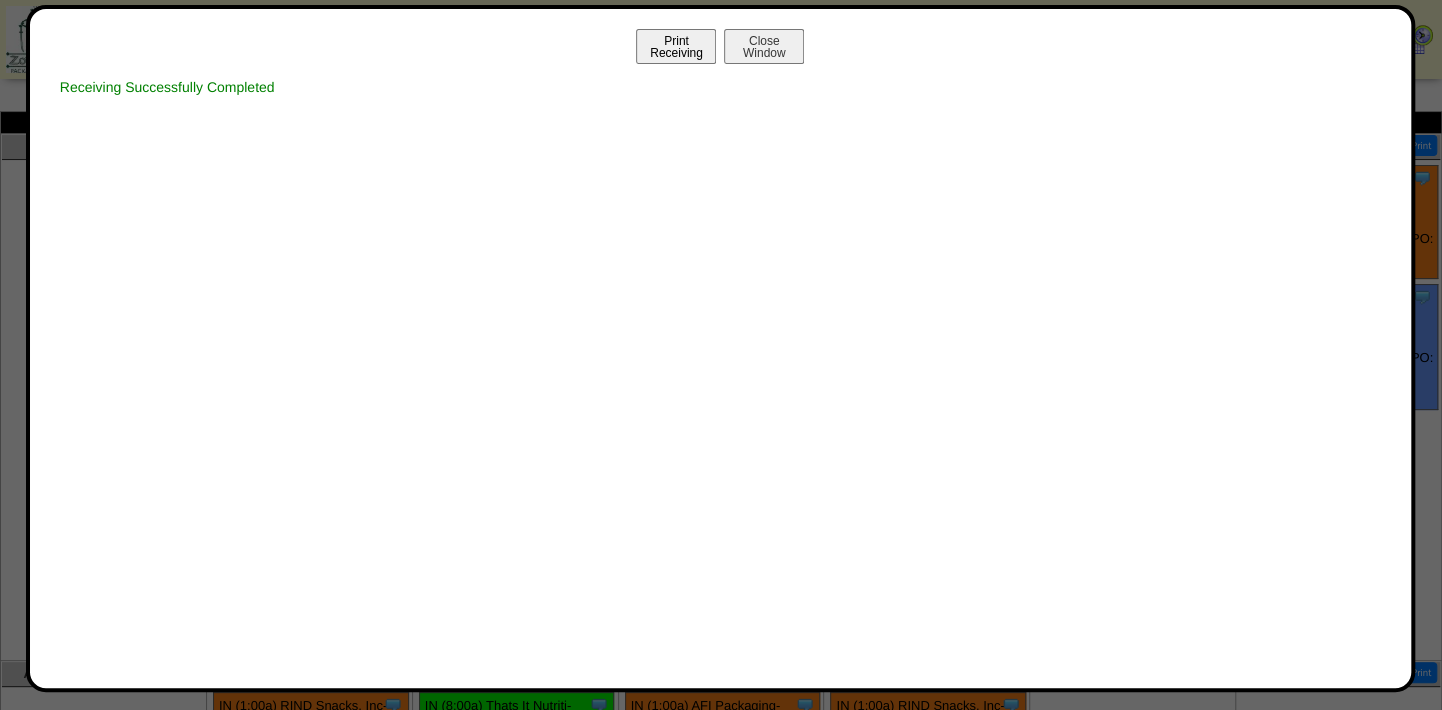 click on "Print Receiving" at bounding box center [676, 46] 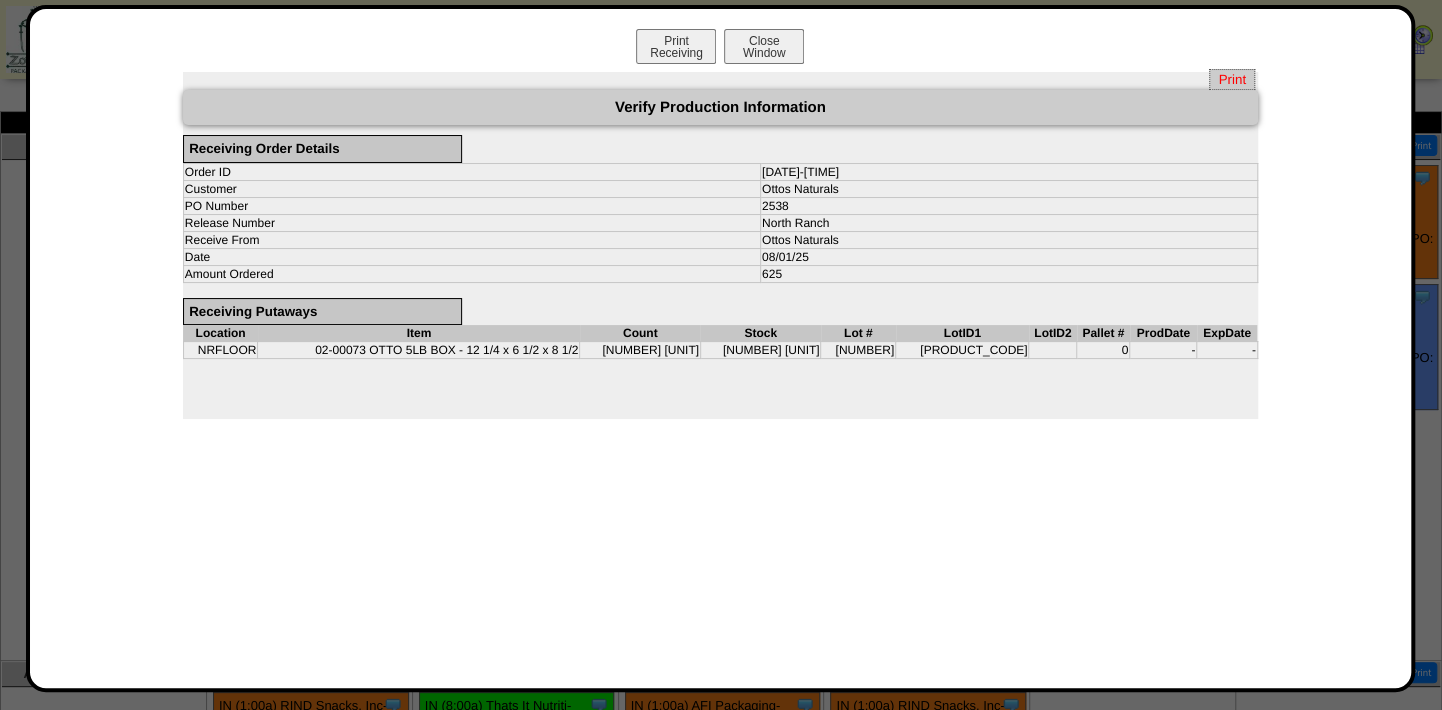 click on "Print" at bounding box center (1231, 79) 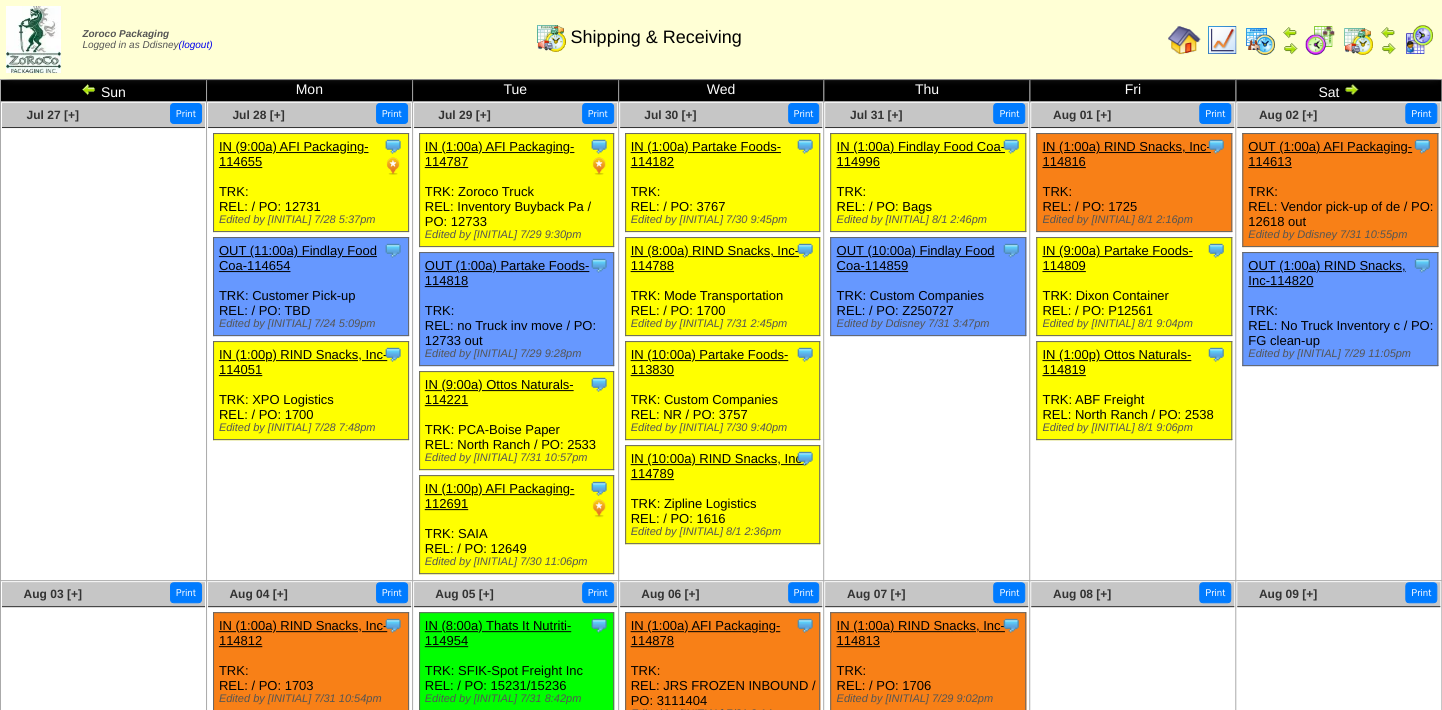 scroll, scrollTop: 0, scrollLeft: 0, axis: both 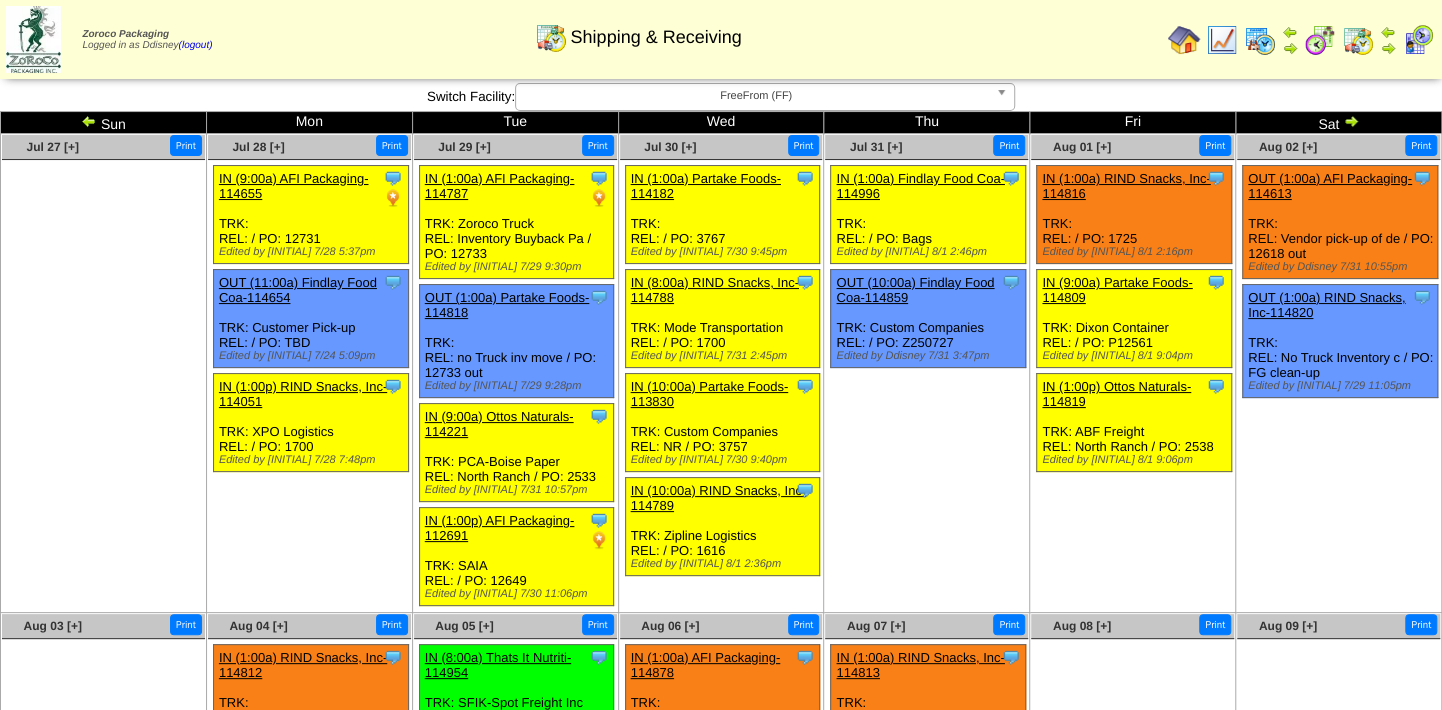 click on "IN
(1:00a)
RIND Snacks, Inc-114816" at bounding box center [1126, 186] 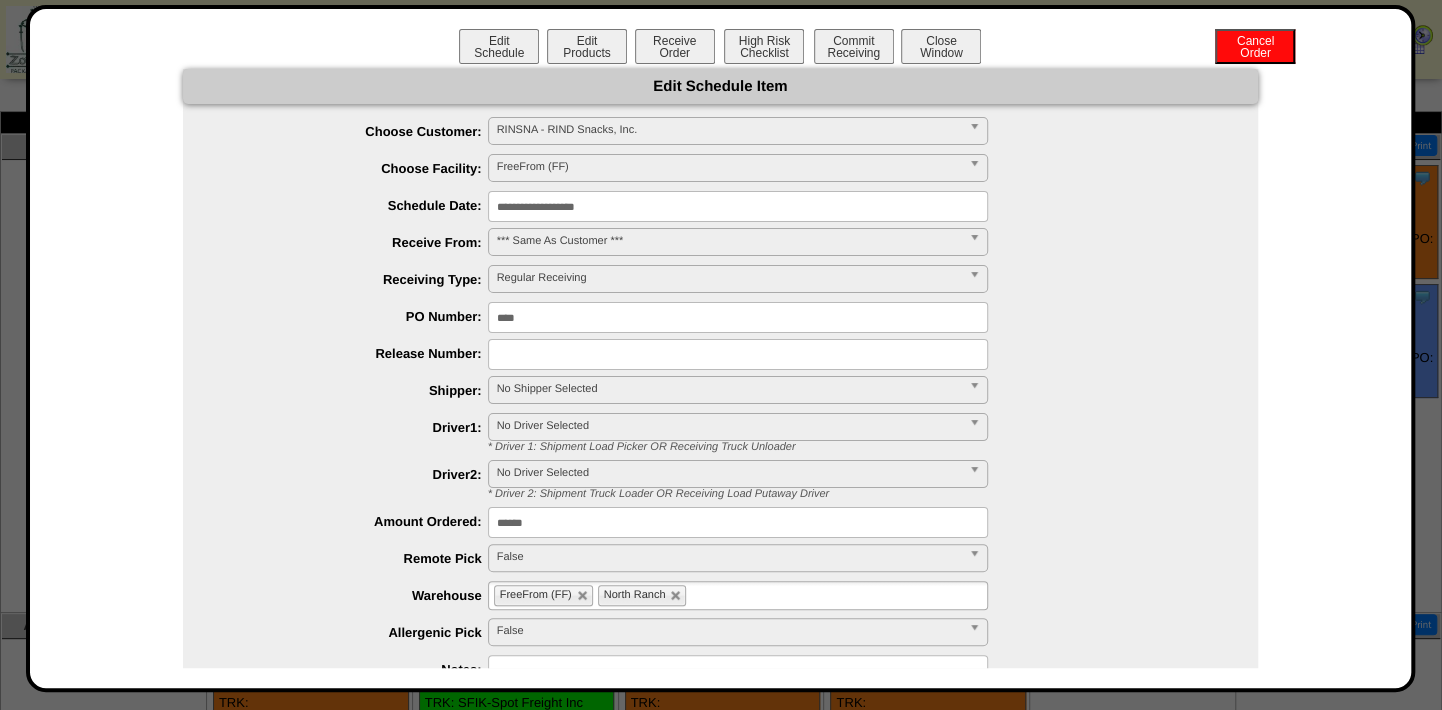 click on "**********" at bounding box center (740, 280) 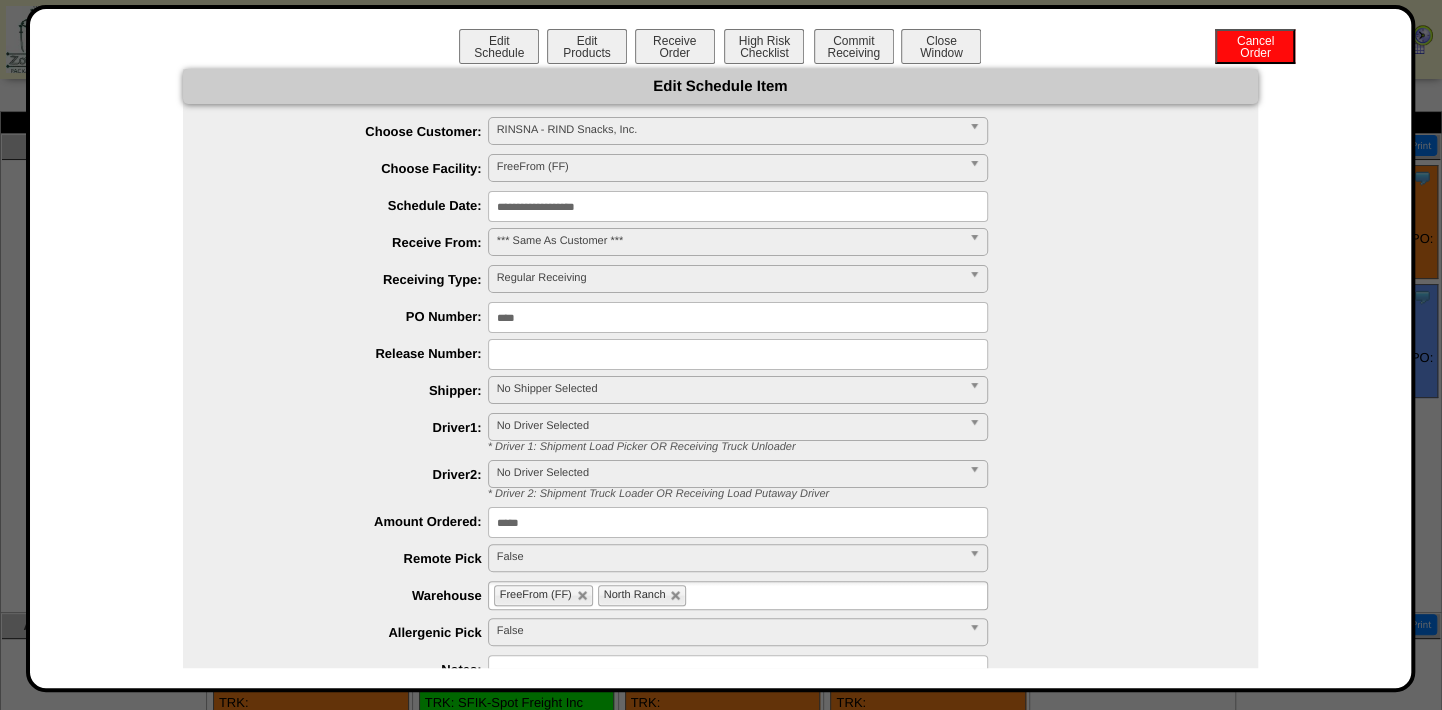 type on "*****" 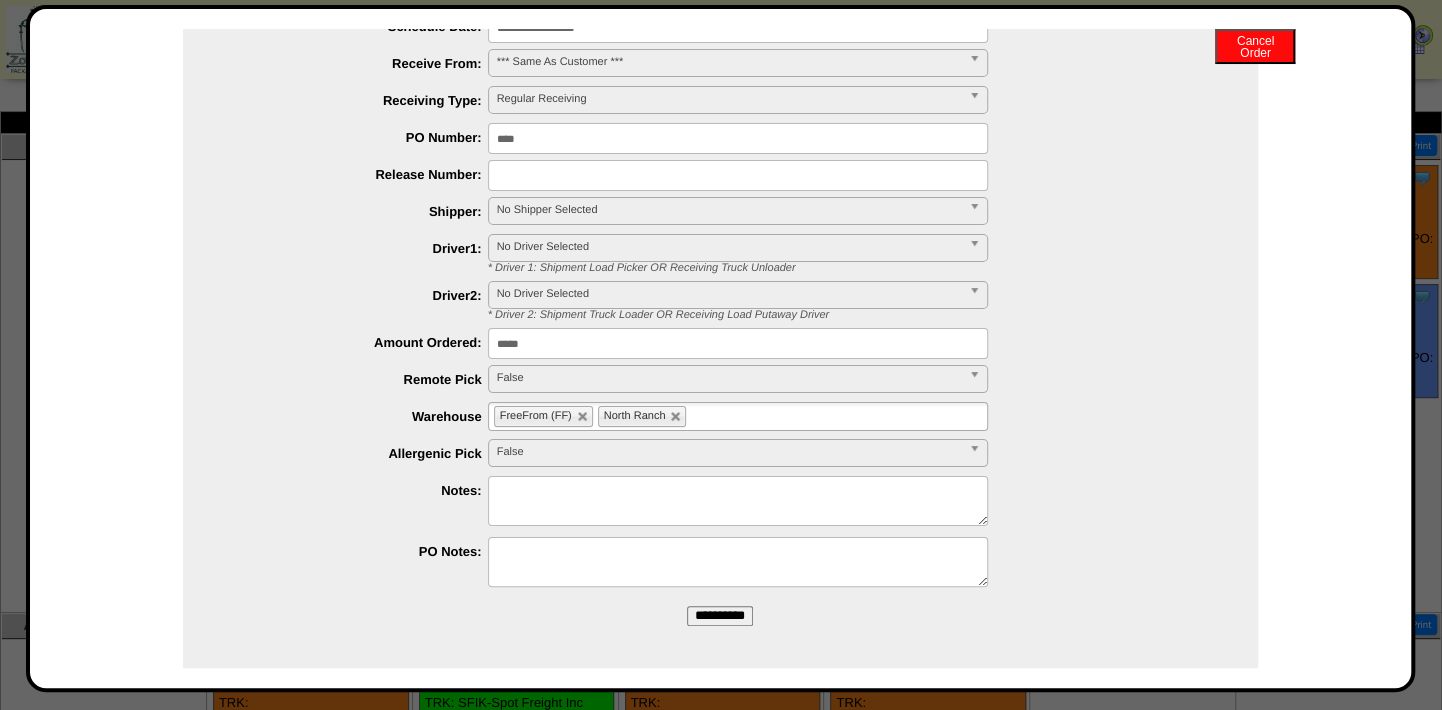 scroll, scrollTop: 183, scrollLeft: 0, axis: vertical 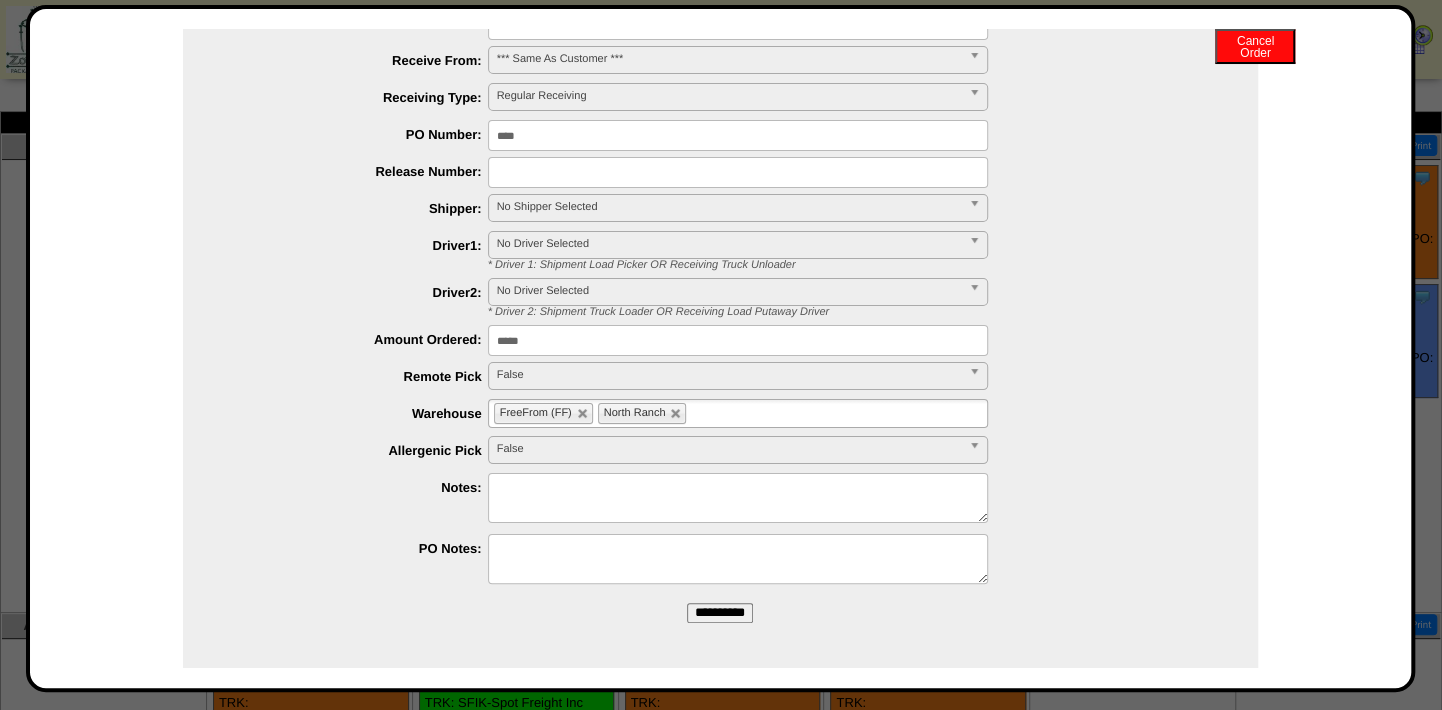 click on "**********" at bounding box center [720, 613] 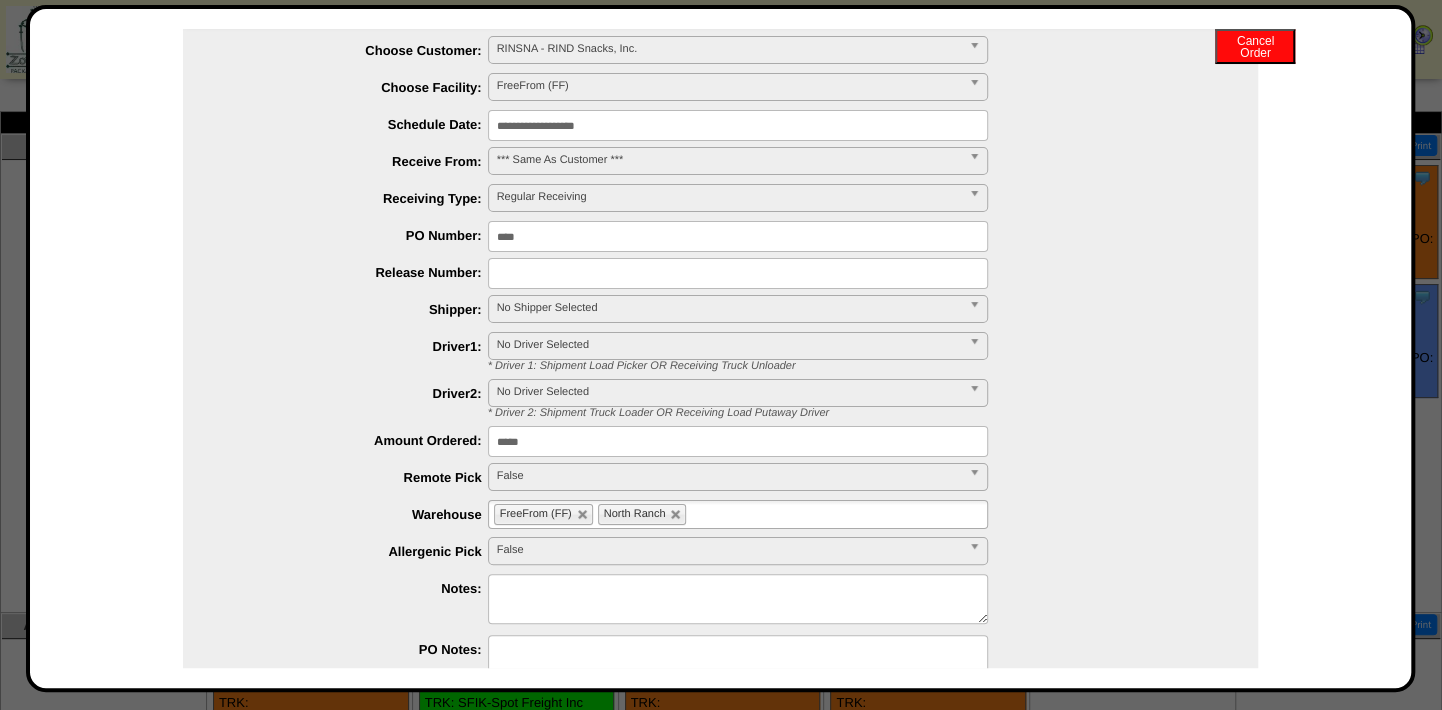 scroll, scrollTop: 0, scrollLeft: 0, axis: both 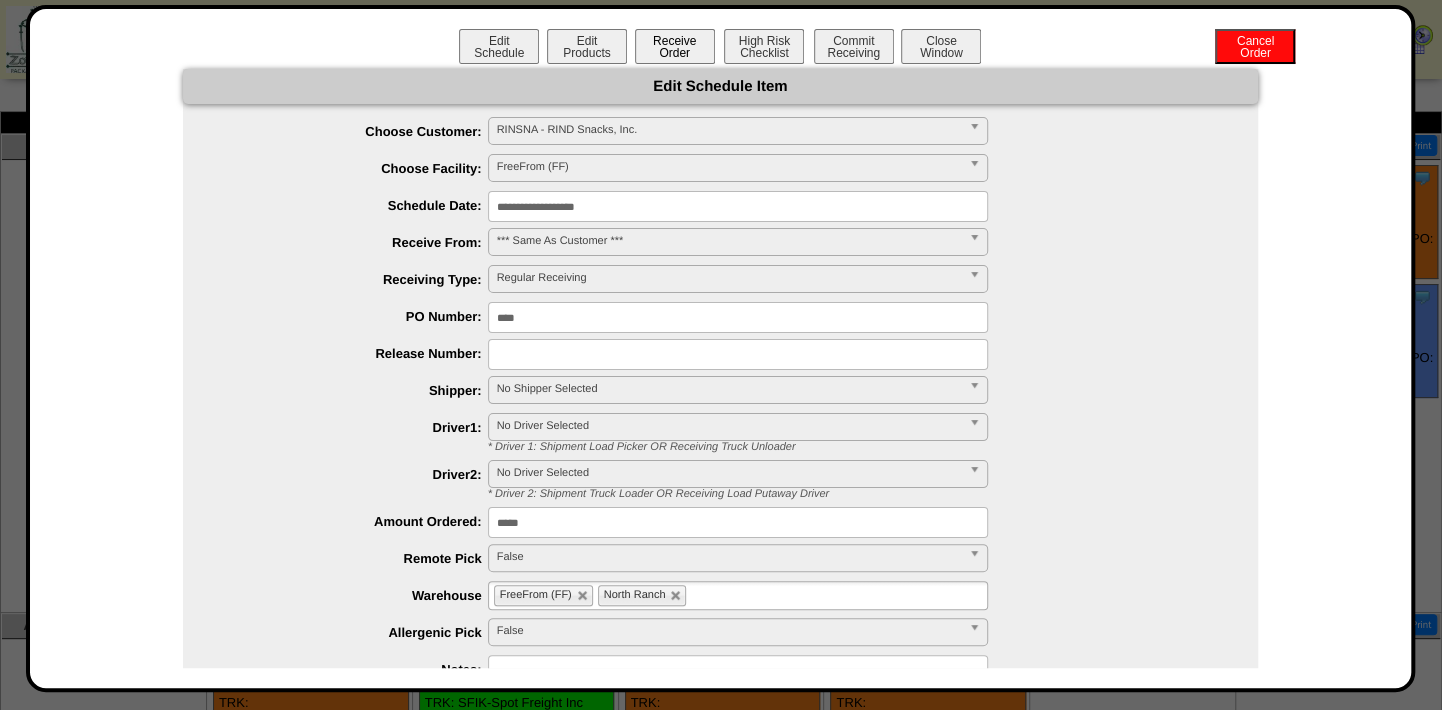 click on "Receive Order" at bounding box center (675, 46) 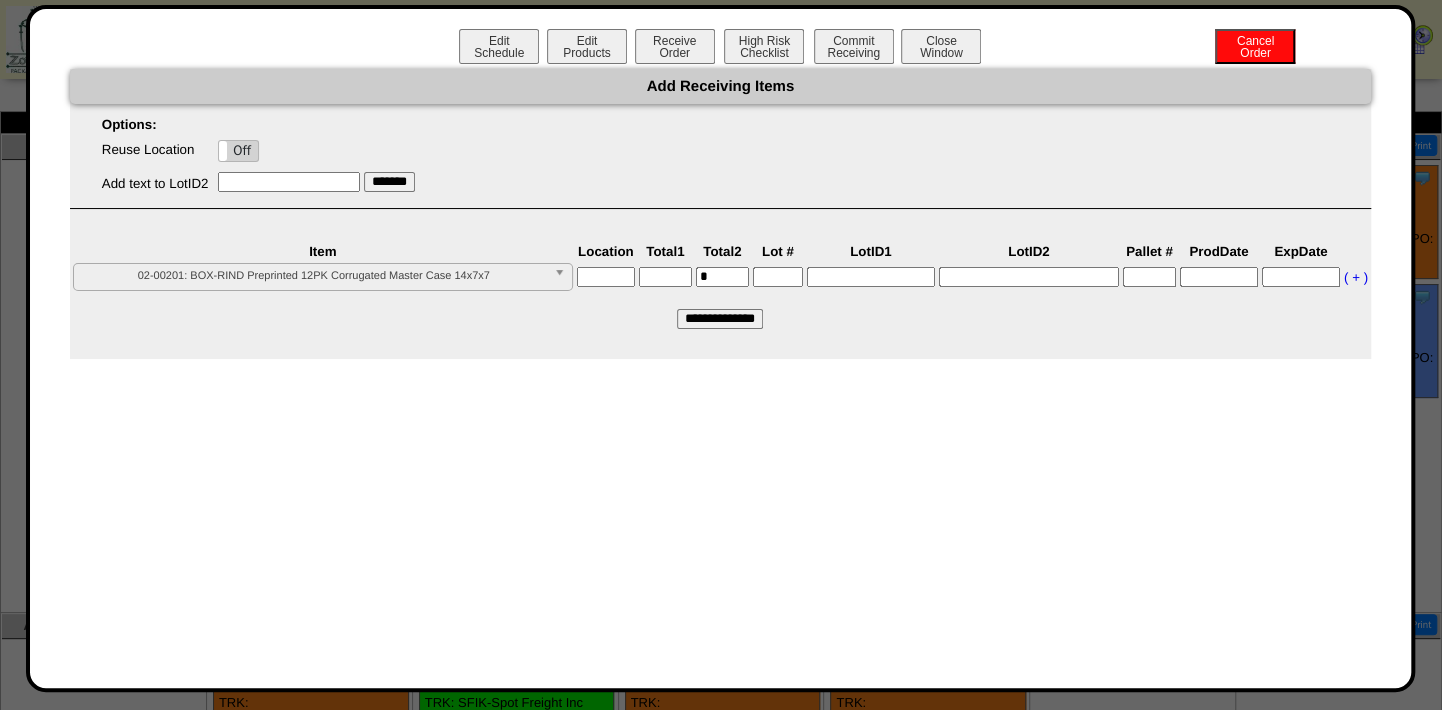 click at bounding box center (606, 277) 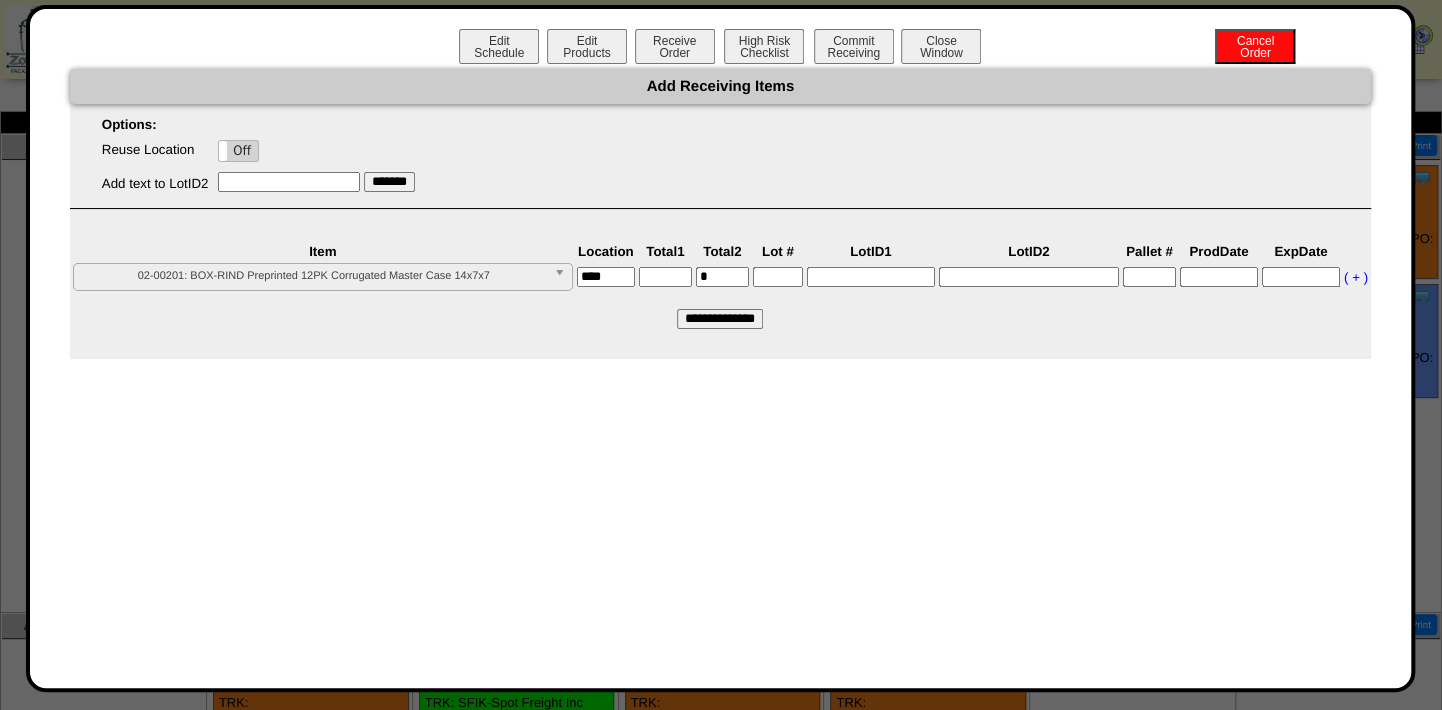 type on "****" 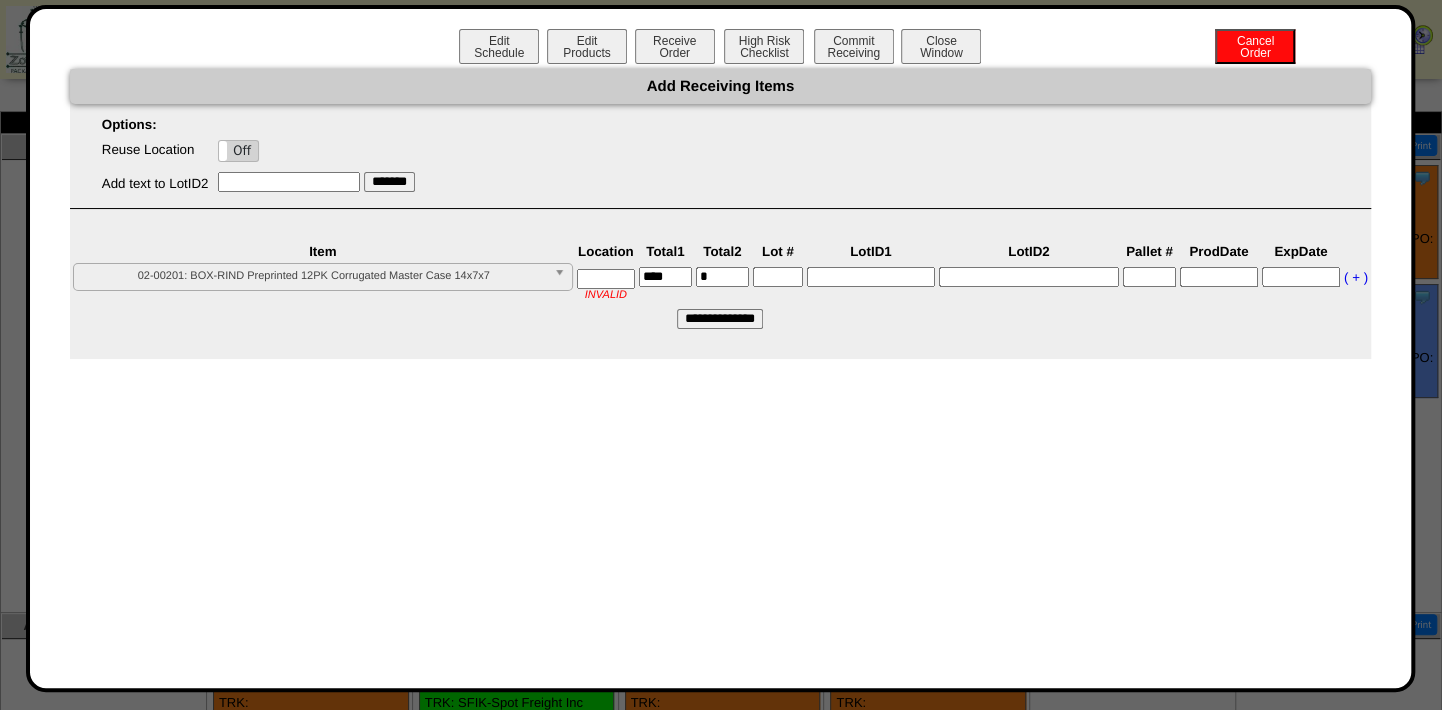 type on "****" 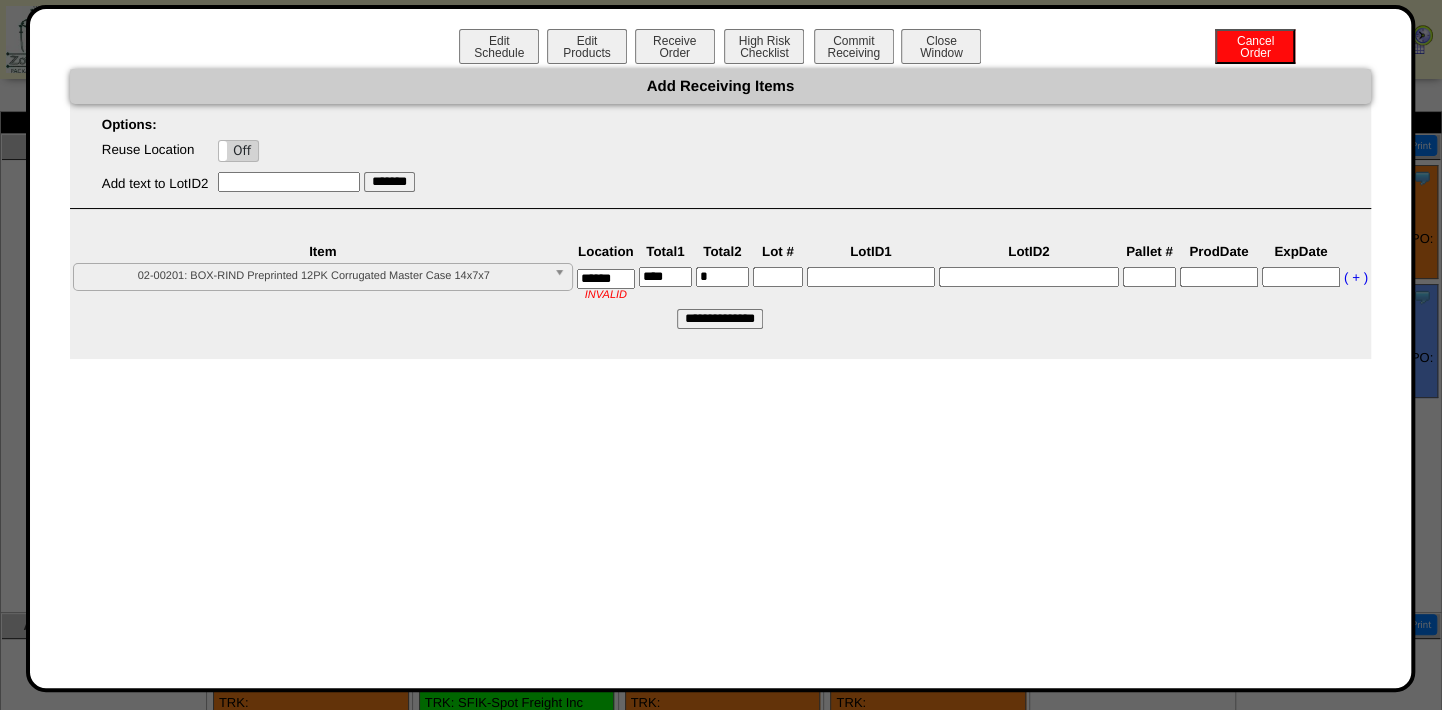 scroll, scrollTop: 0, scrollLeft: 15, axis: horizontal 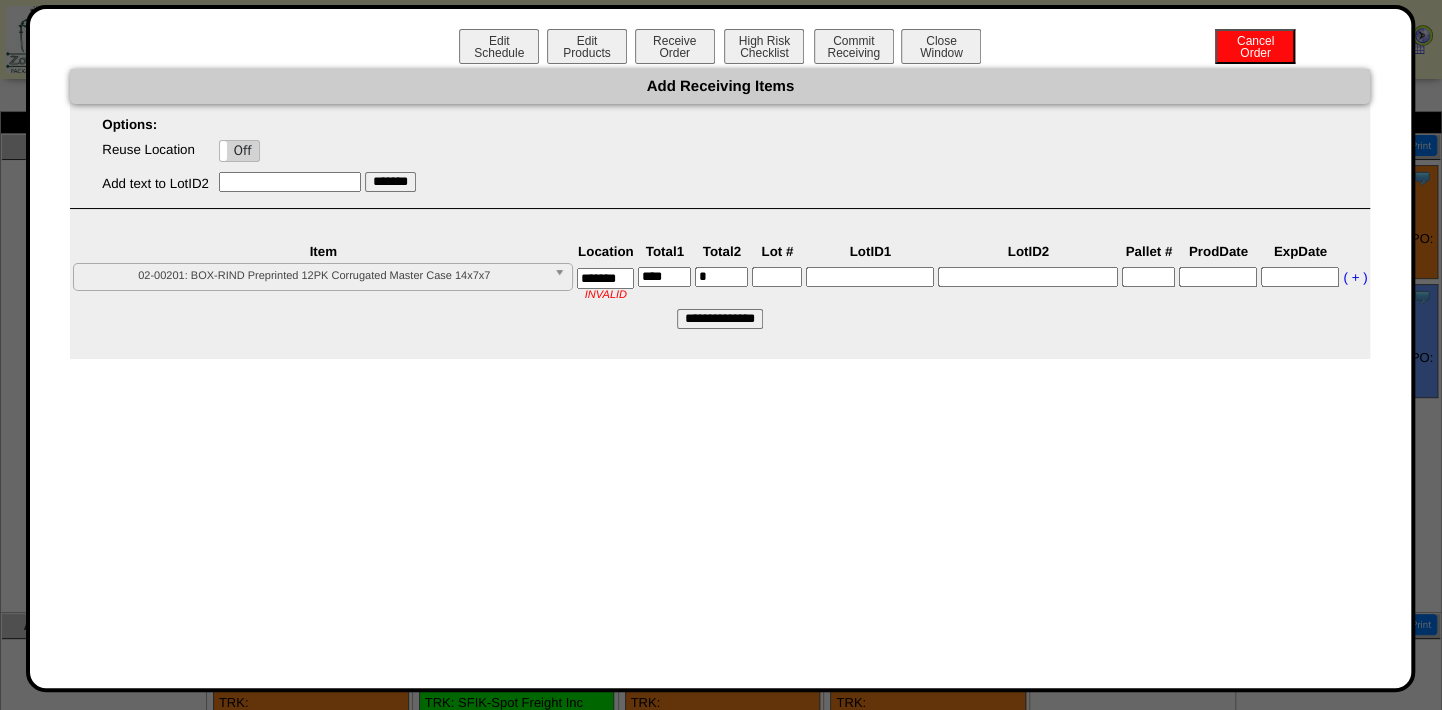 type on "*******" 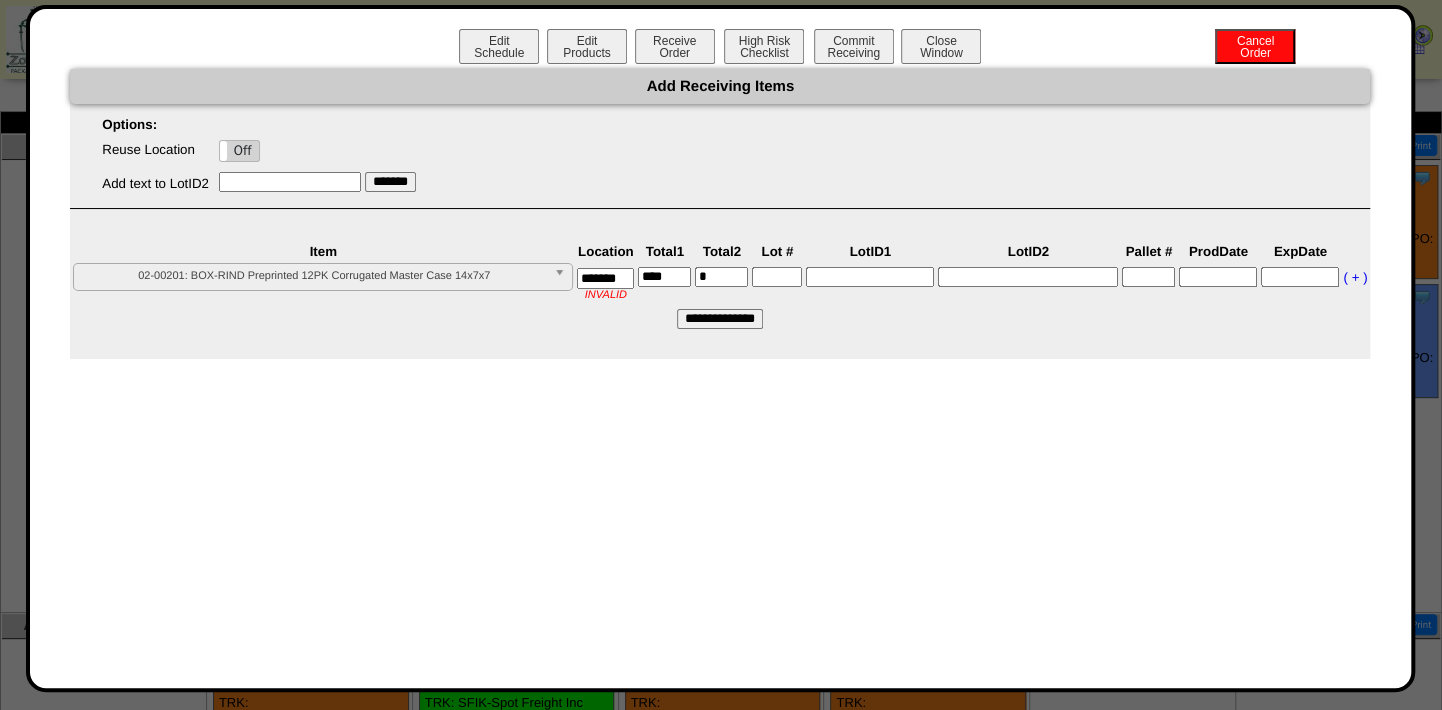 scroll, scrollTop: 0, scrollLeft: 0, axis: both 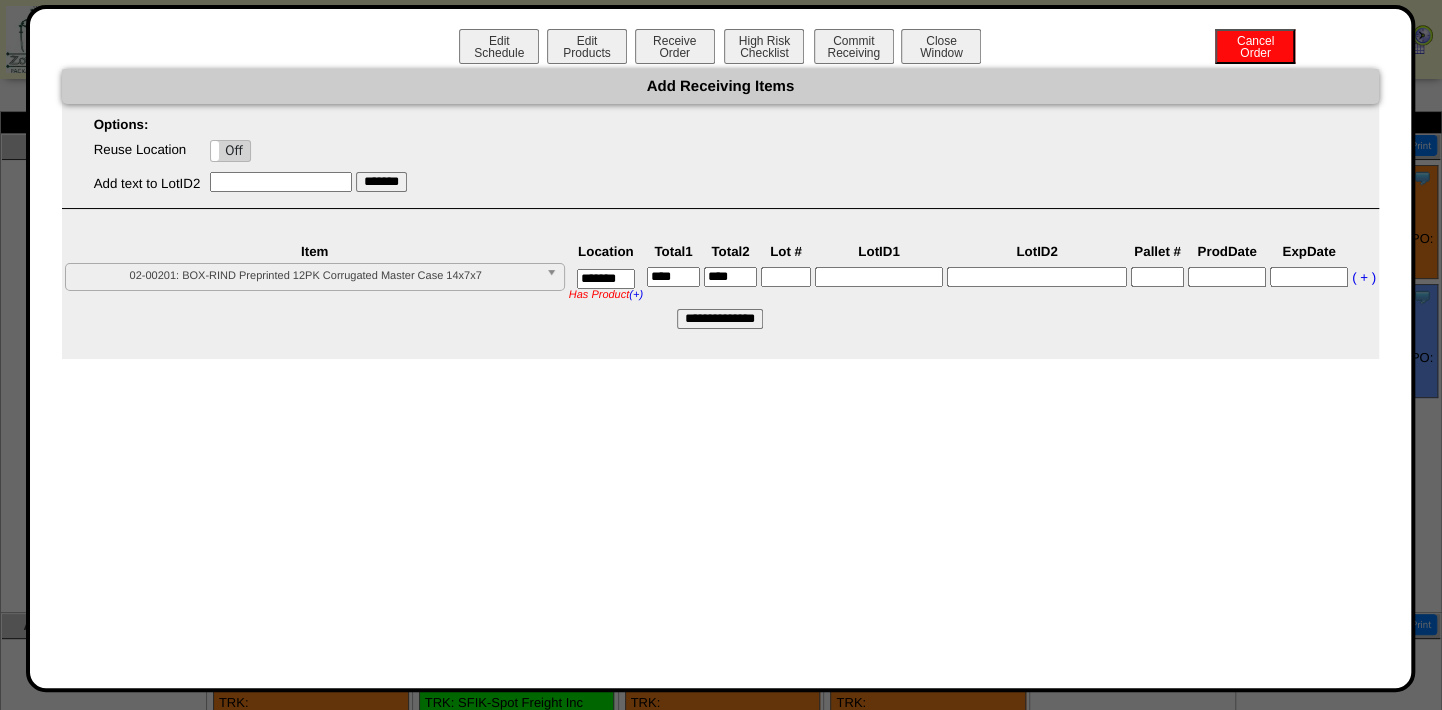 type on "****" 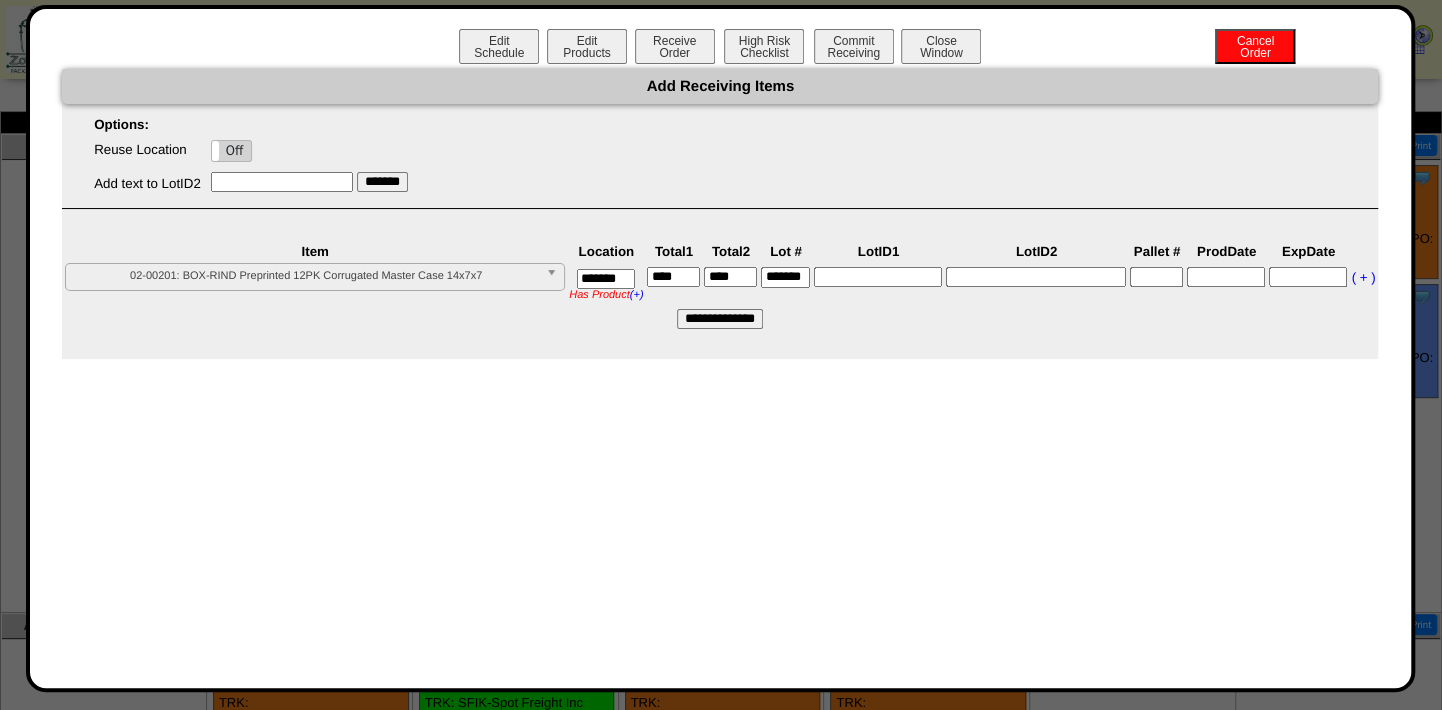 scroll, scrollTop: 0, scrollLeft: 10, axis: horizontal 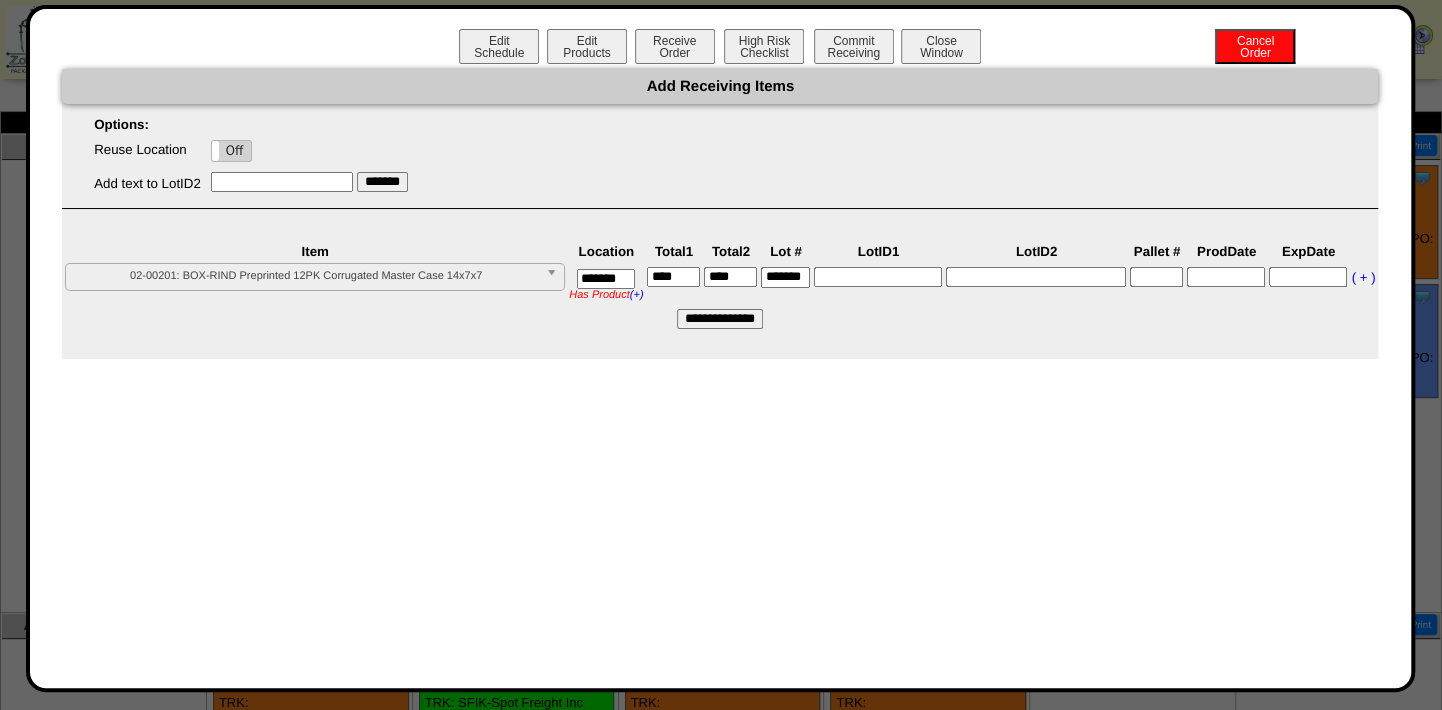 type on "*******" 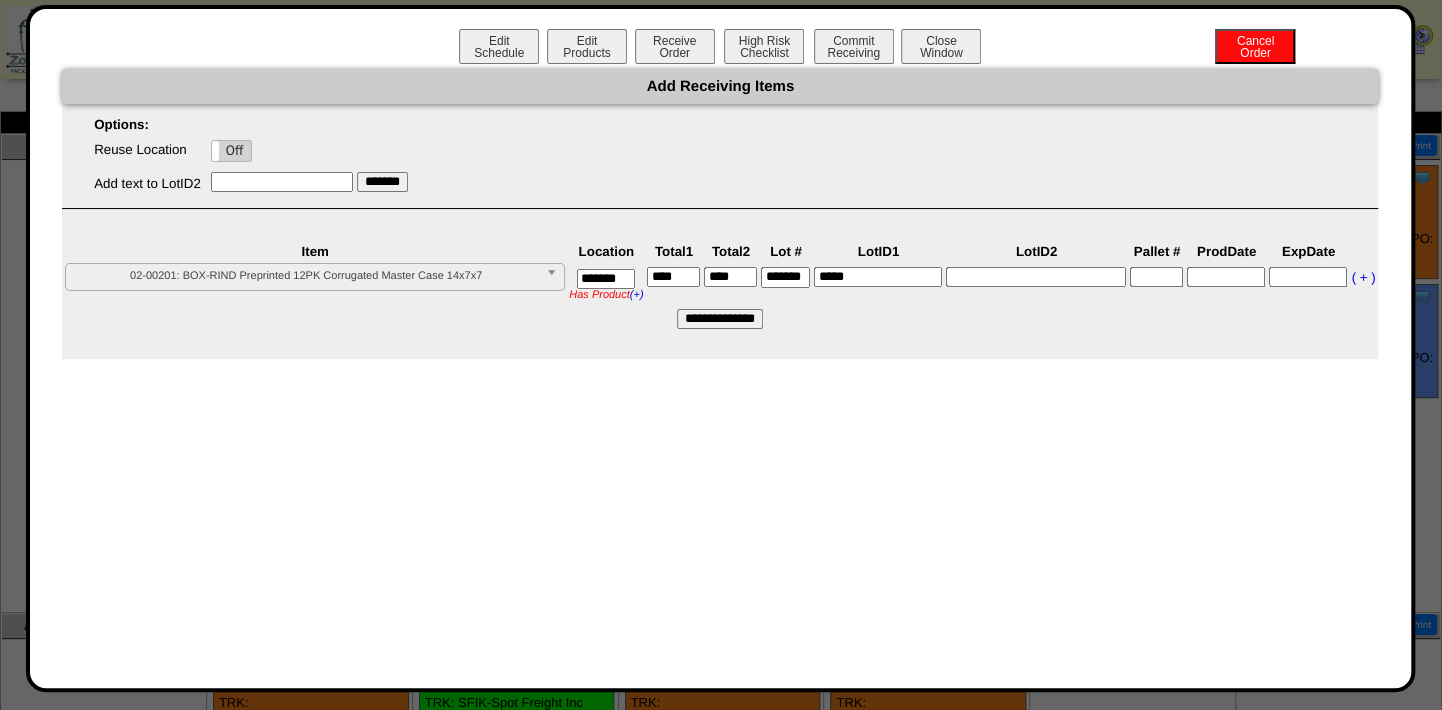 type on "*****" 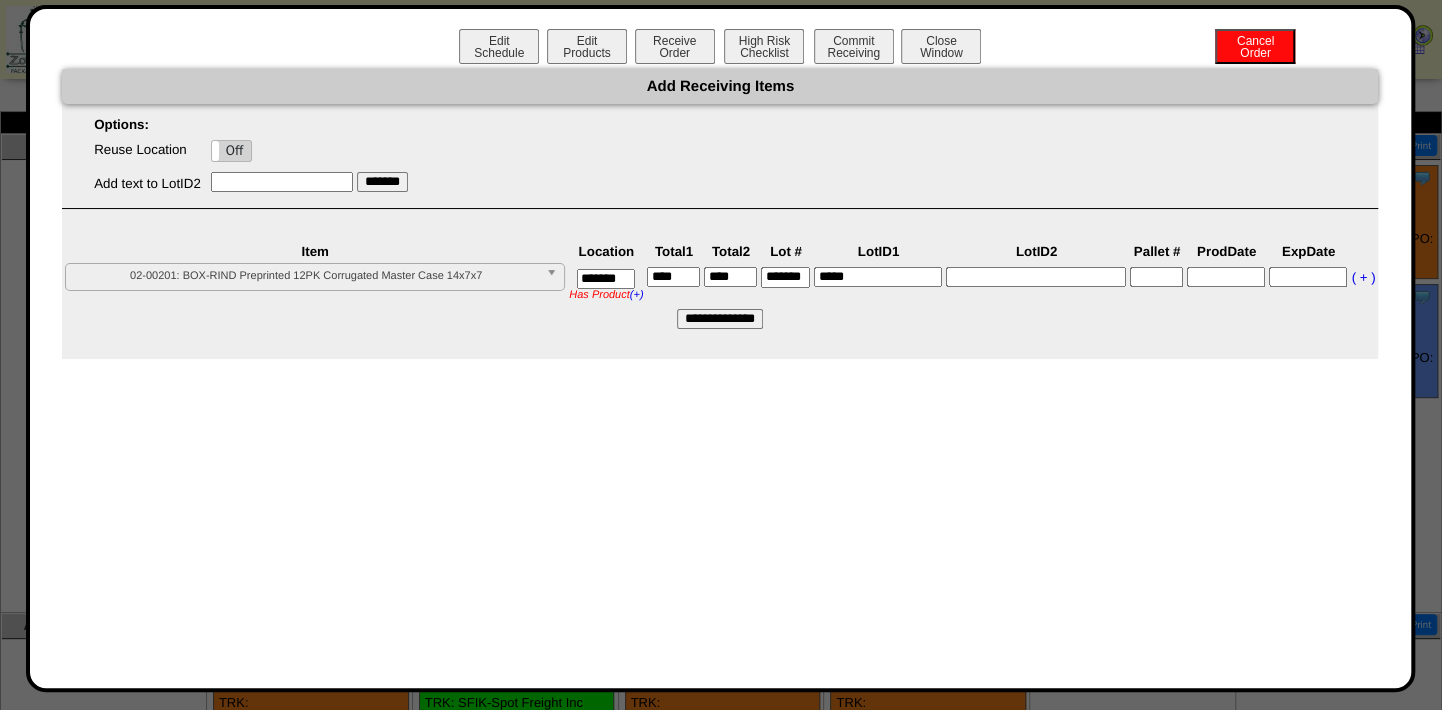 click on "**********" at bounding box center (720, 319) 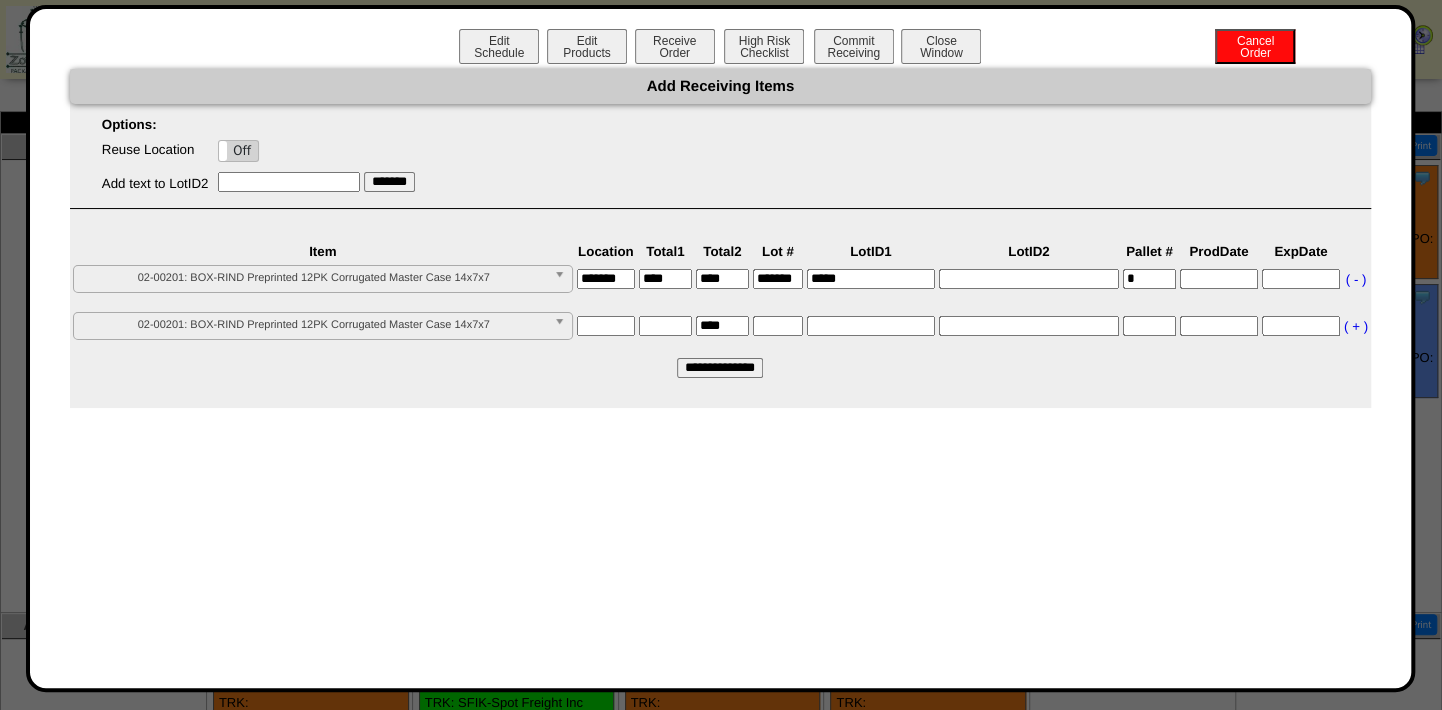 click at bounding box center [563, 279] 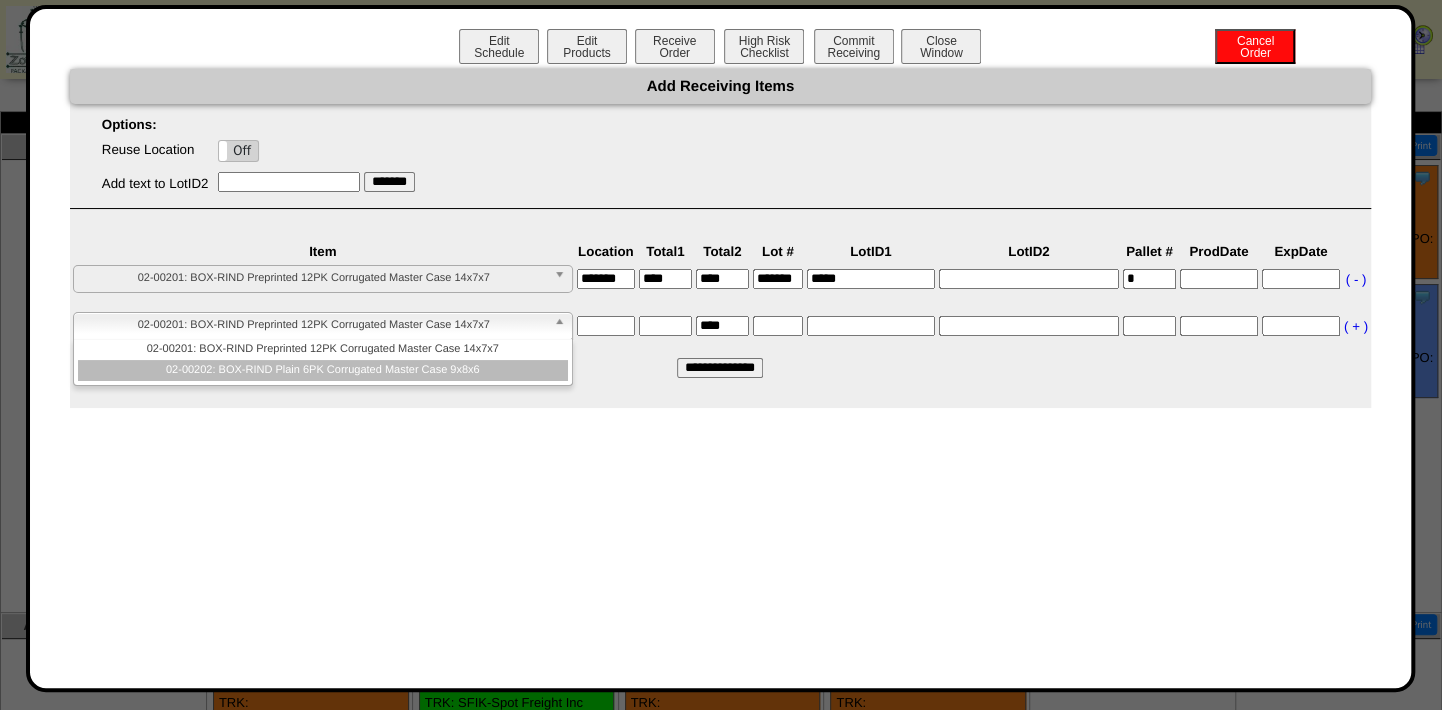 click on "02-00202: BOX-RIND Plain 6PK Corrugated Master Case 9x8x6" at bounding box center (323, 370) 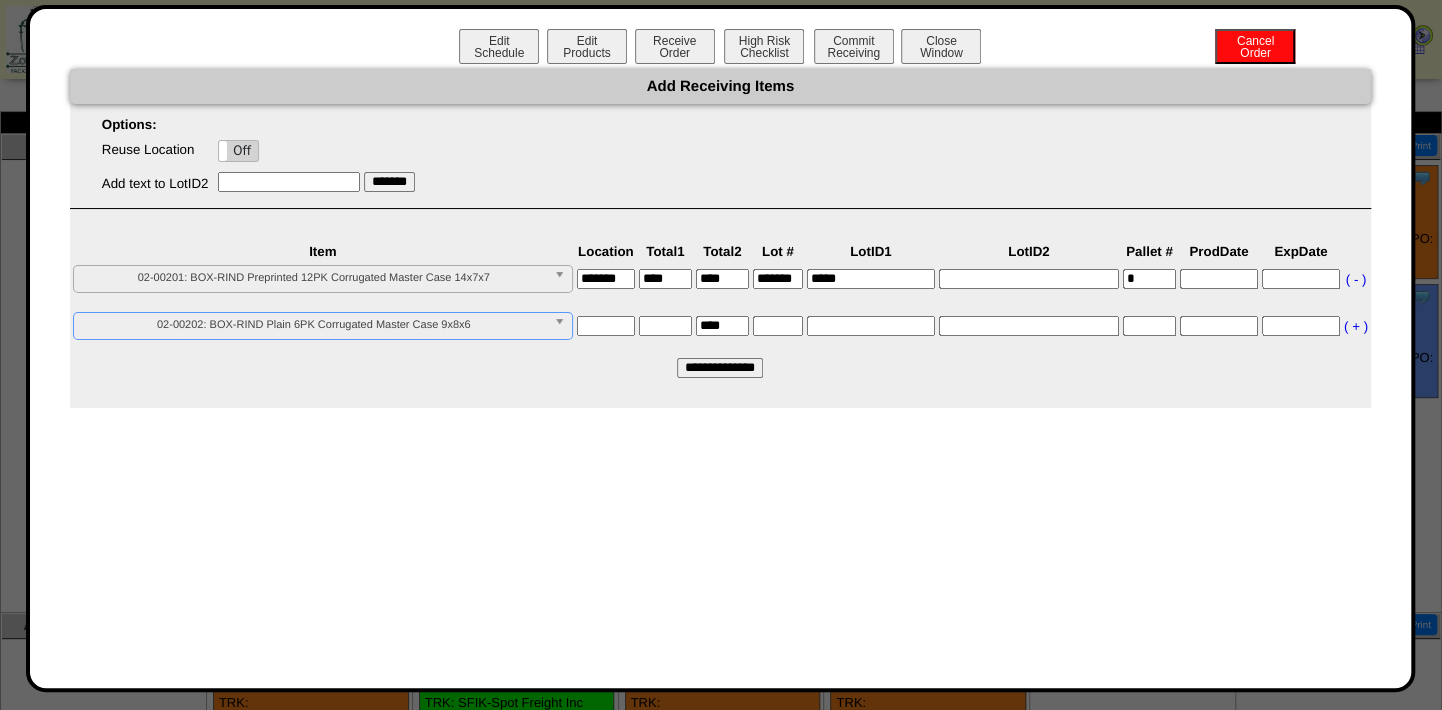 click at bounding box center (606, 326) 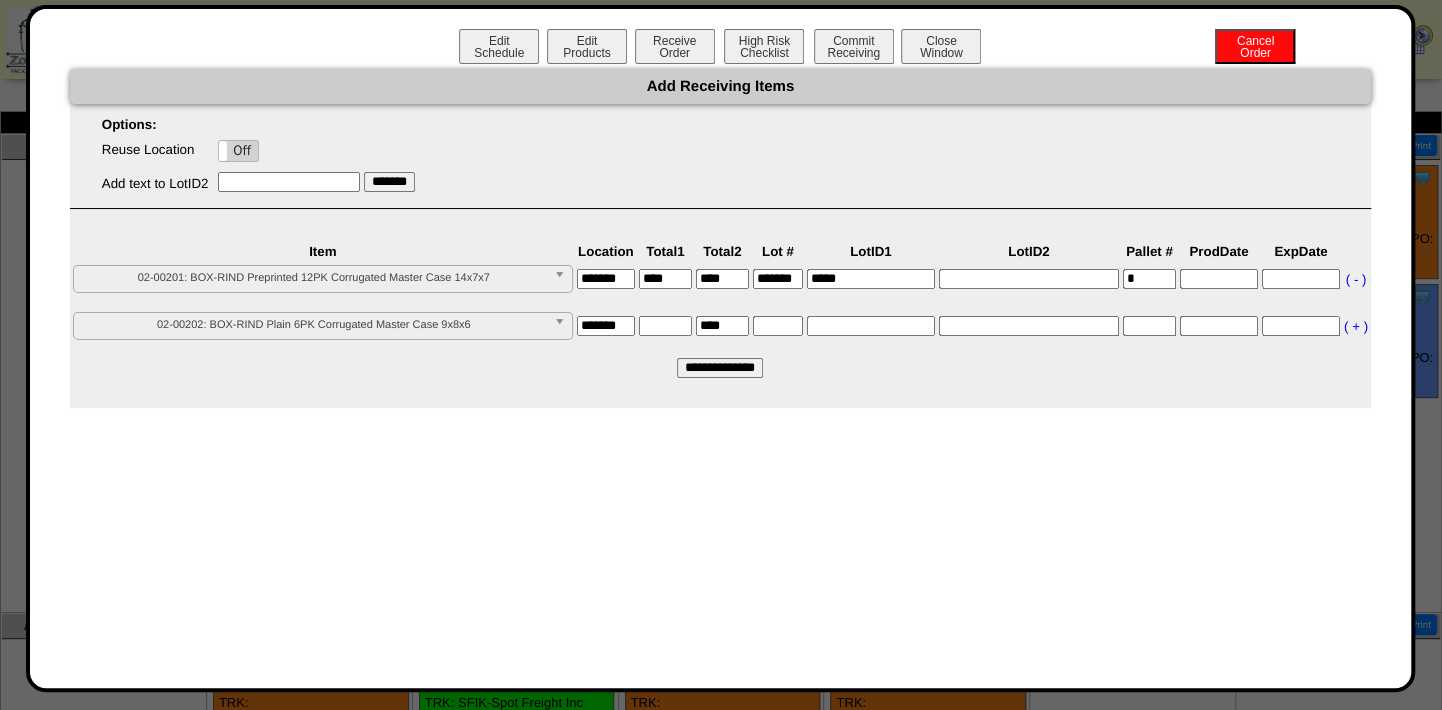 scroll, scrollTop: 0, scrollLeft: 15, axis: horizontal 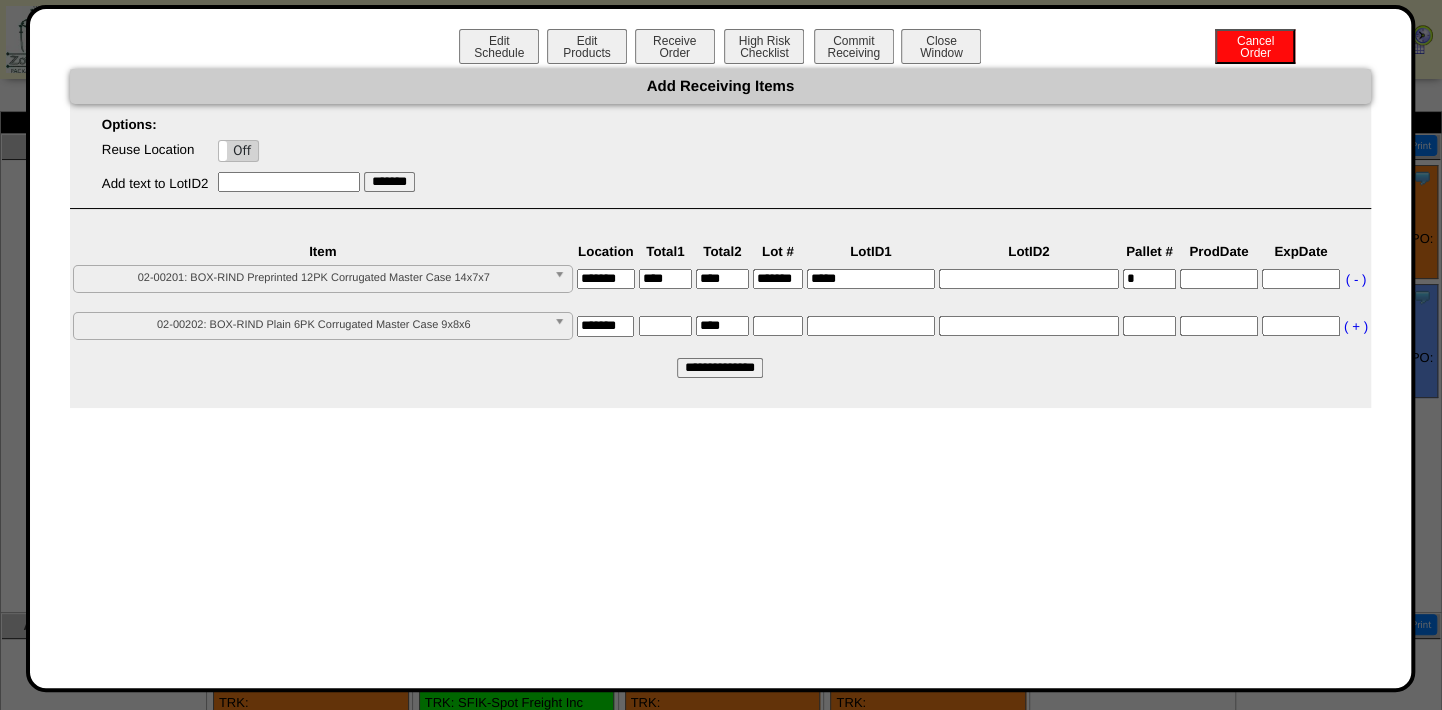 type on "*******" 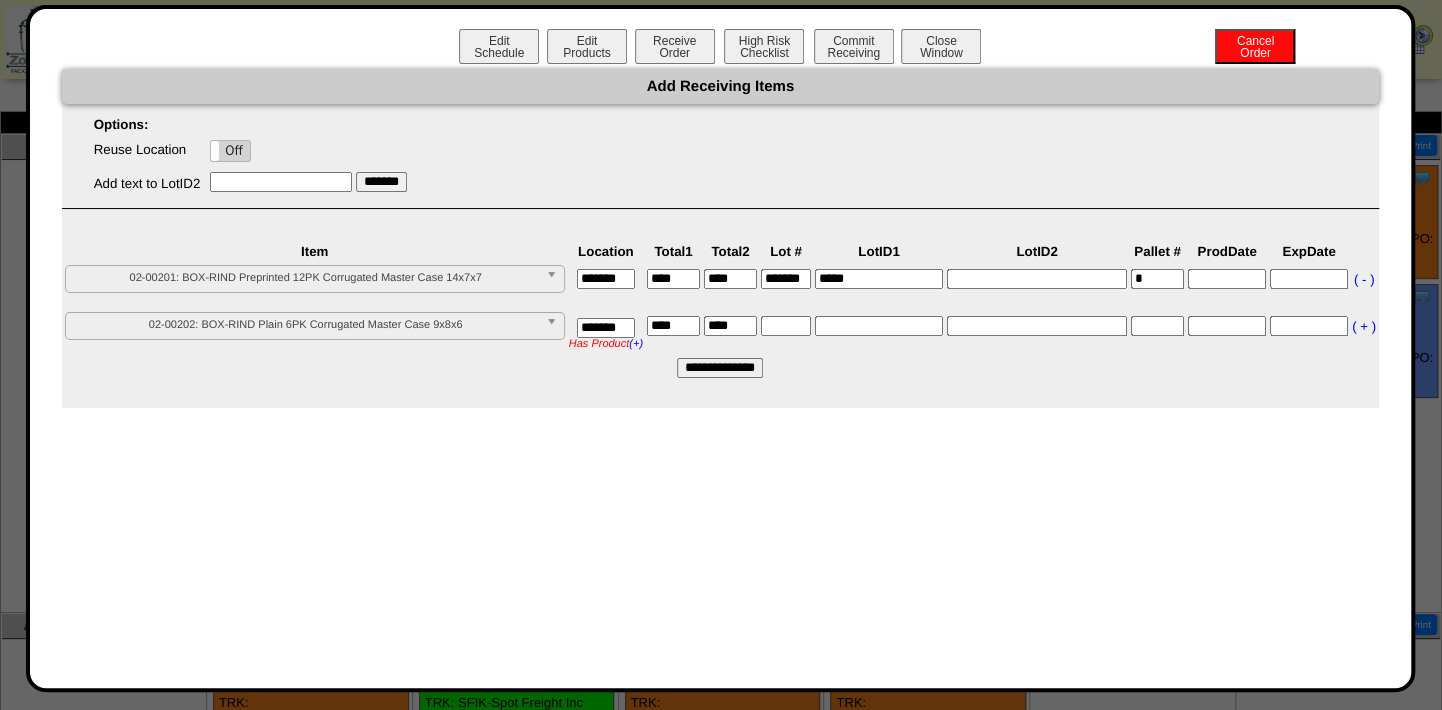 type on "****" 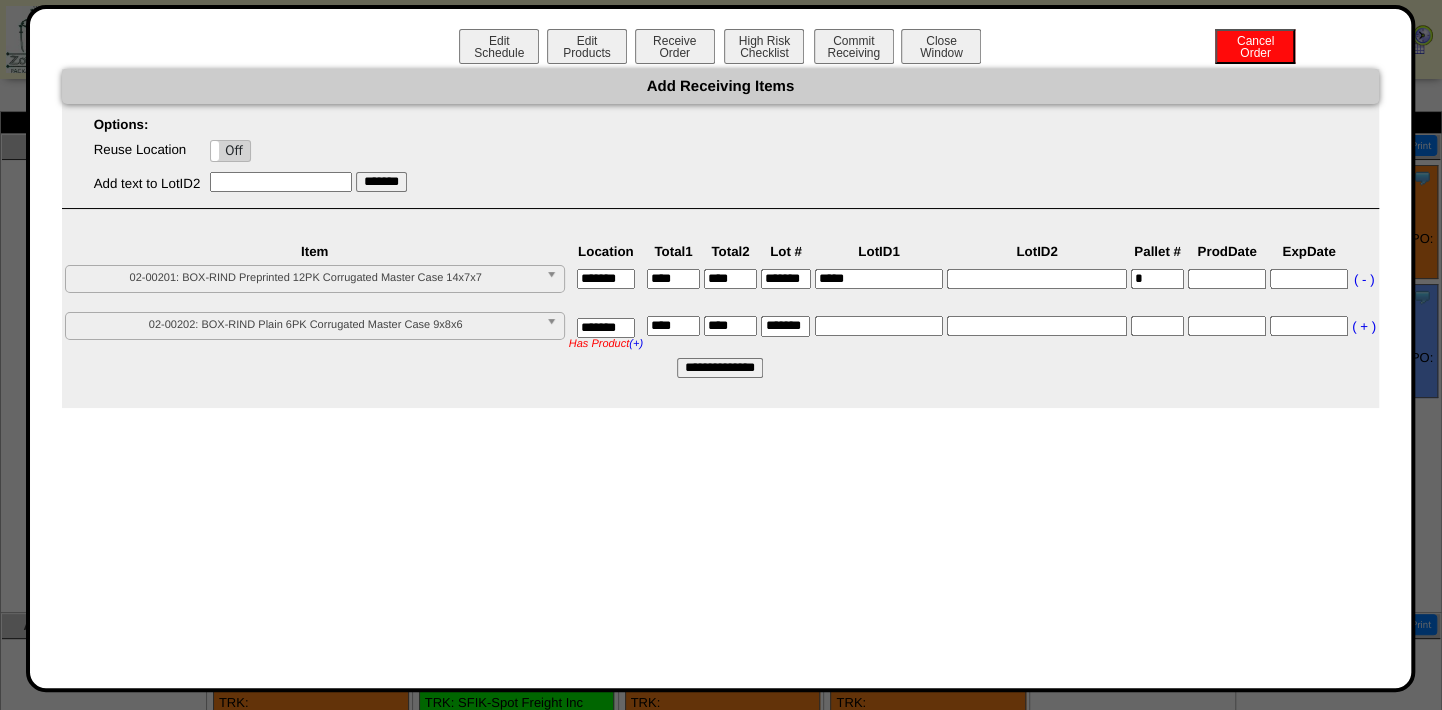 scroll, scrollTop: 0, scrollLeft: 10, axis: horizontal 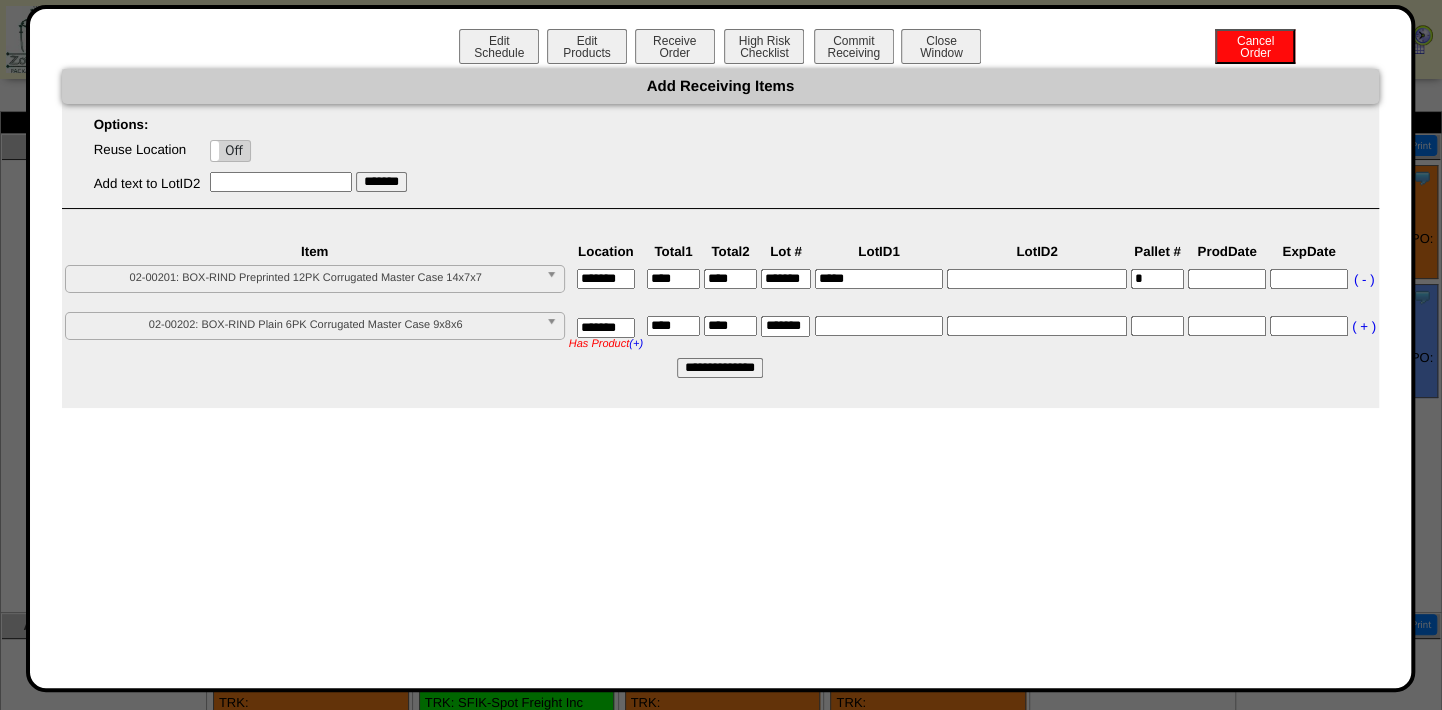 type on "*******" 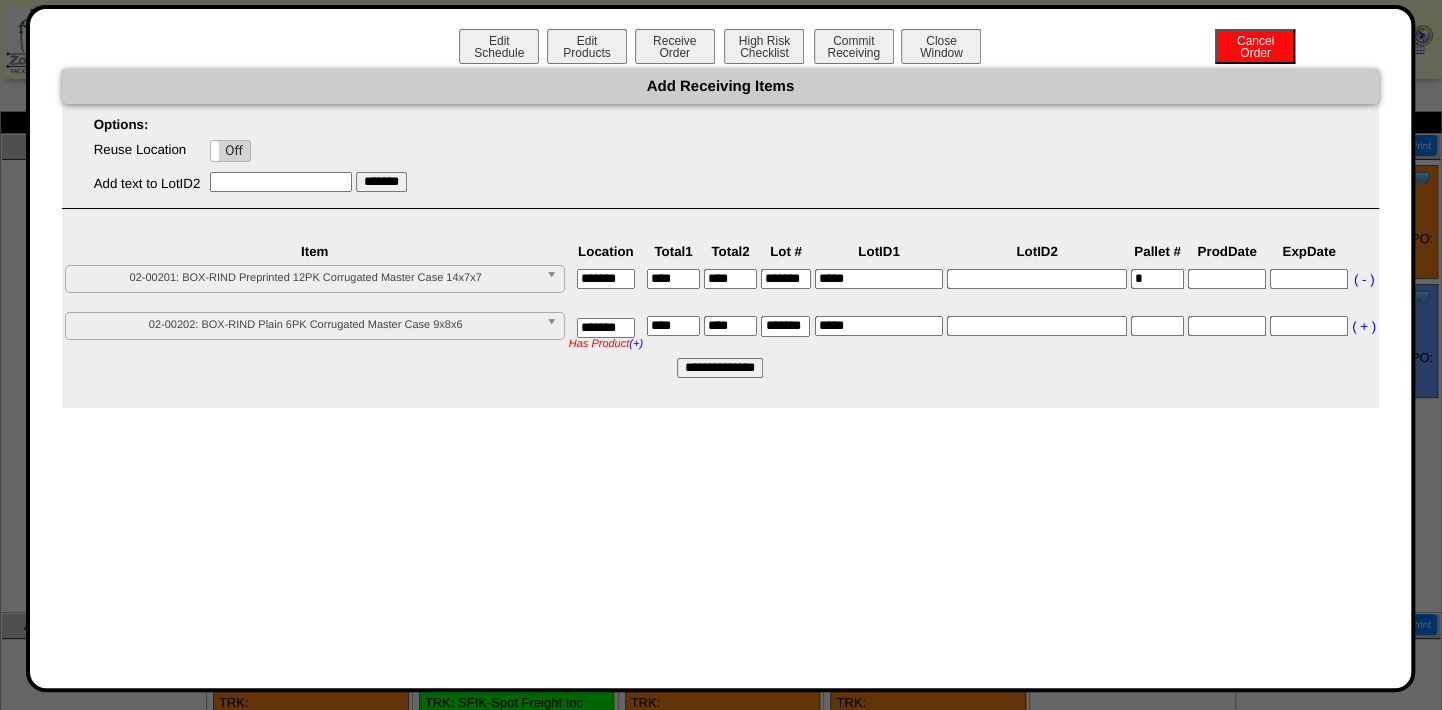 type on "*****" 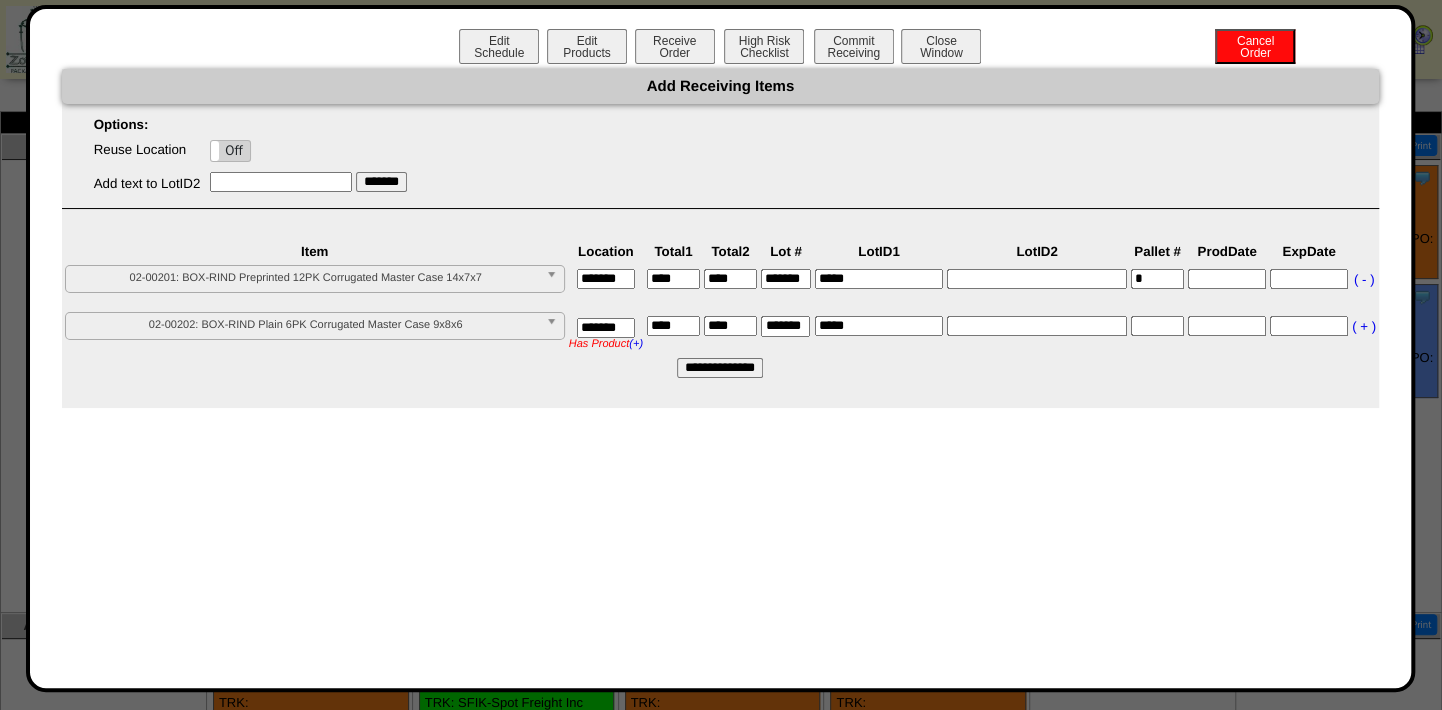 click on "**********" at bounding box center [720, 368] 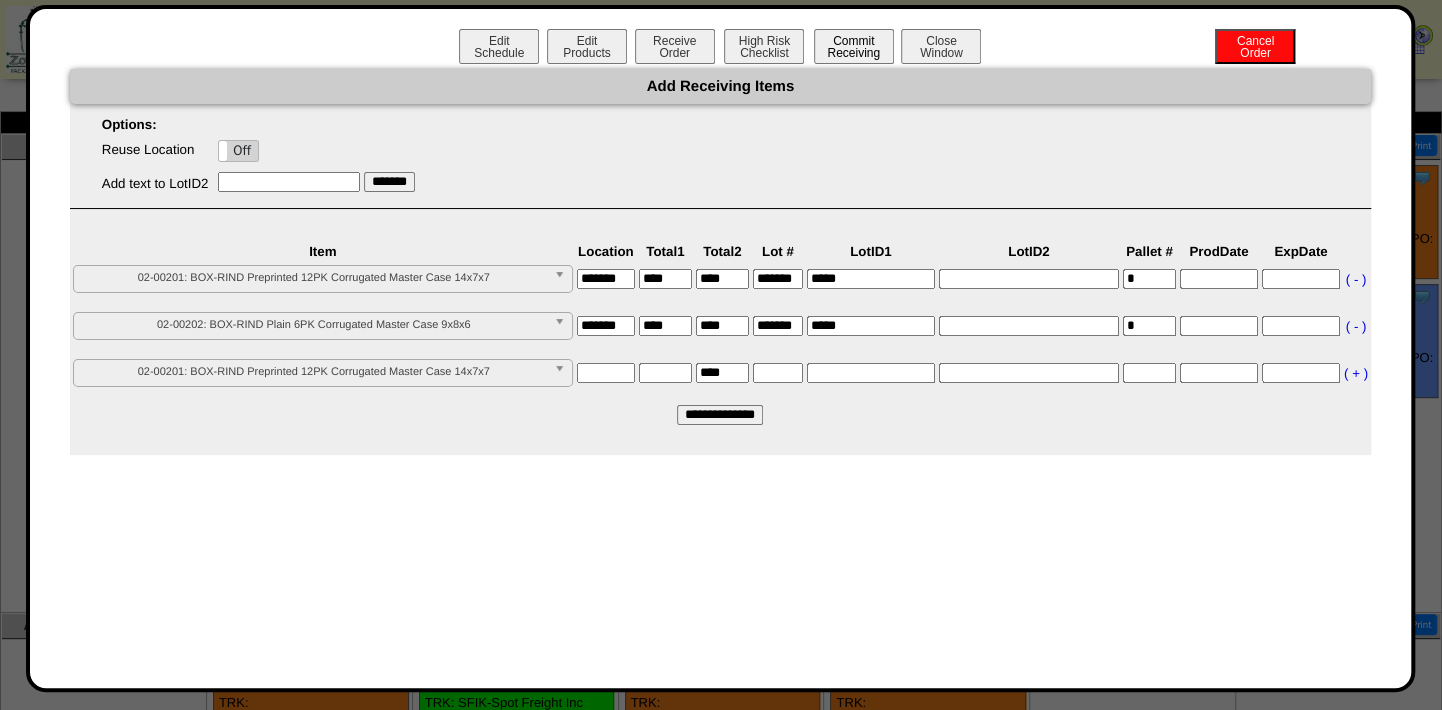 click on "Commit Receiving" at bounding box center [854, 46] 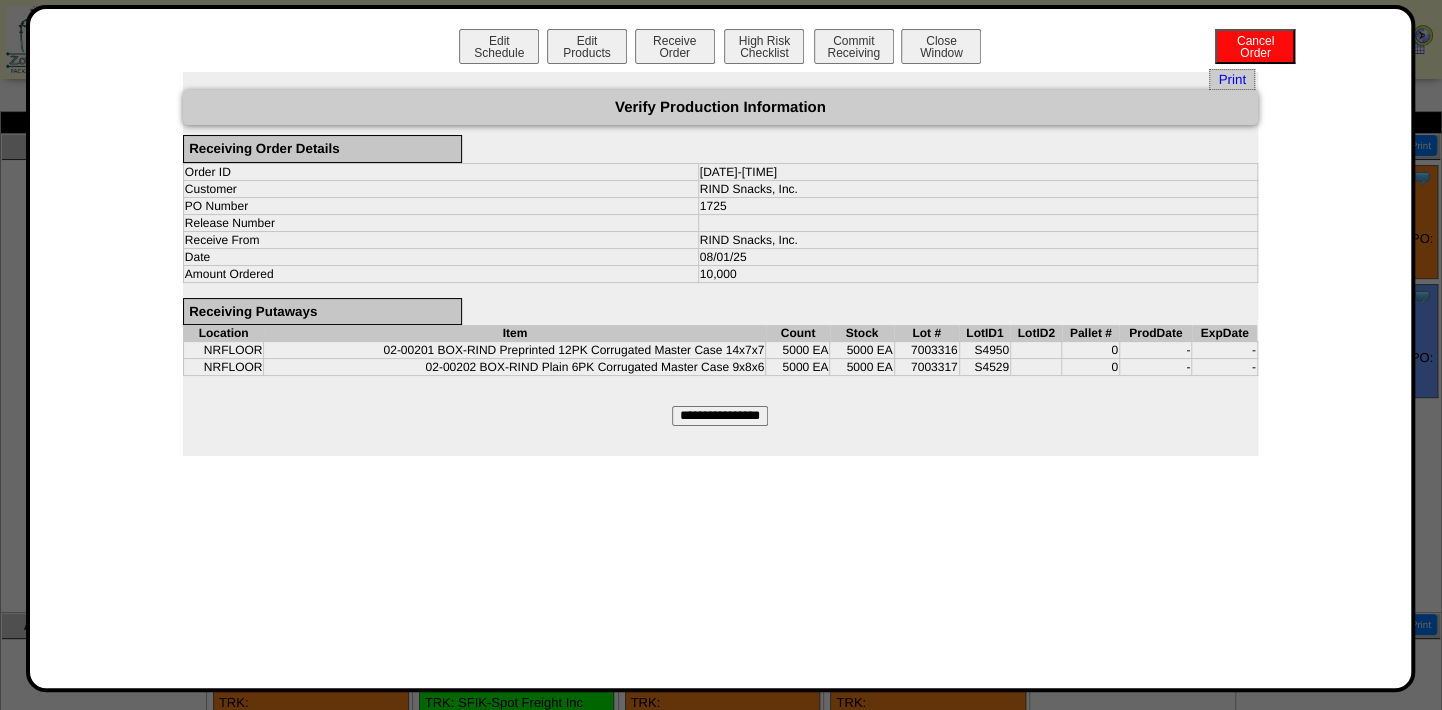 click on "**********" at bounding box center (720, 416) 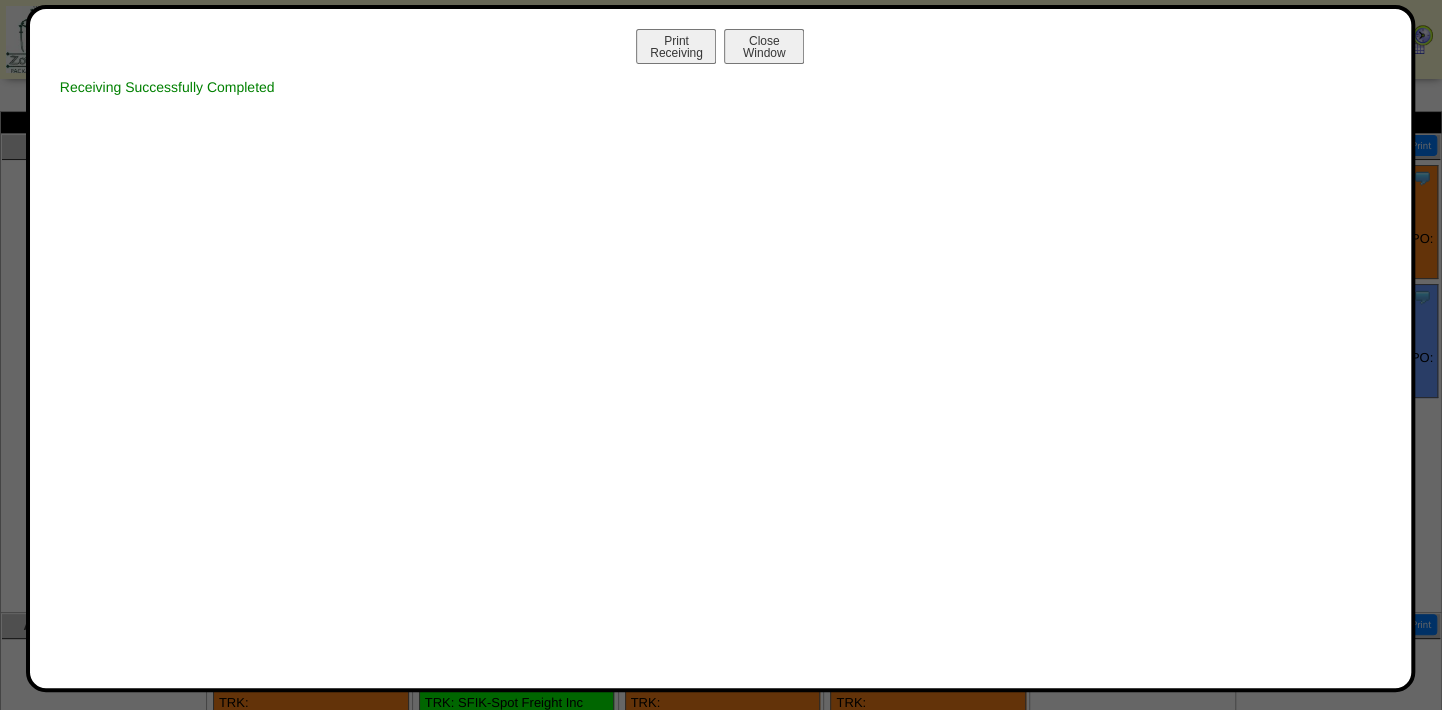 click on "Print Receiving
Close Window
Receiving Successfully Completed" at bounding box center [720, 348] 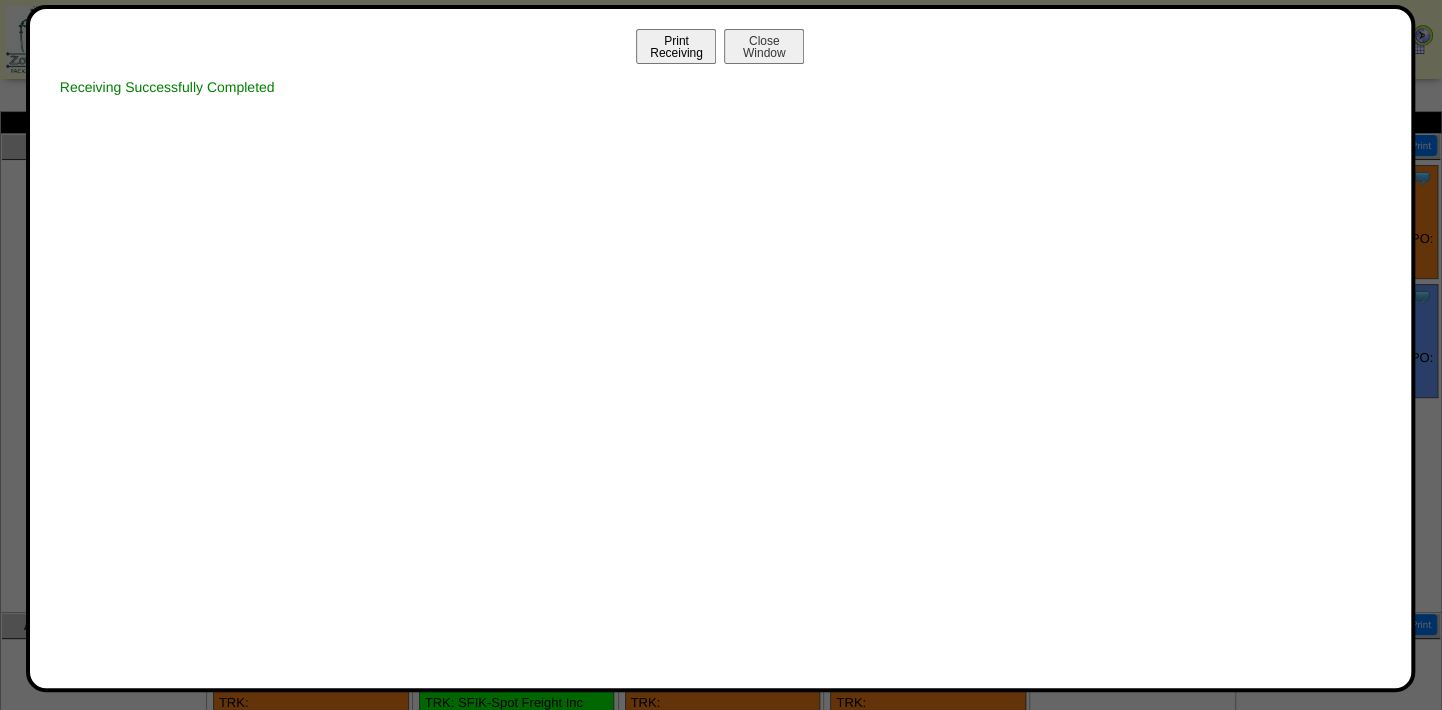click on "Print Receiving" at bounding box center [676, 46] 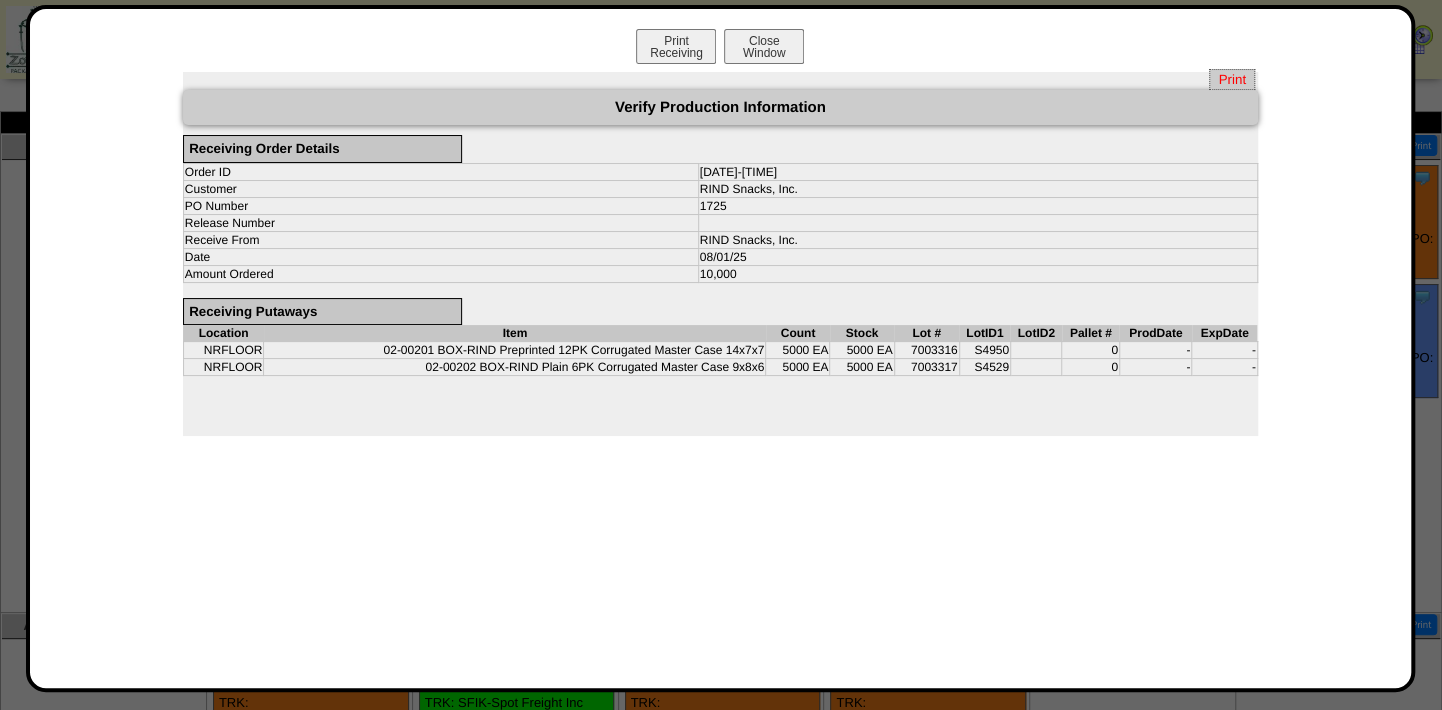 click on "Print" at bounding box center (1231, 79) 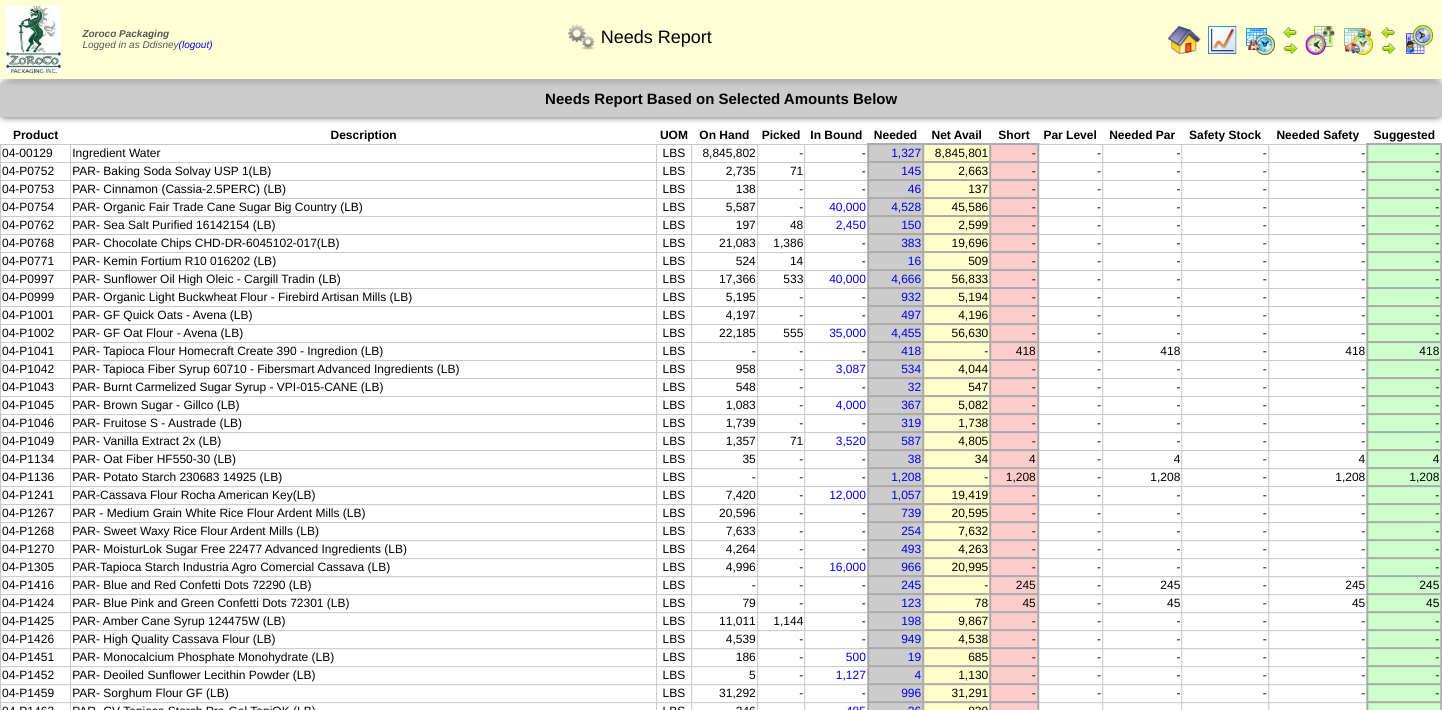 scroll, scrollTop: 0, scrollLeft: 0, axis: both 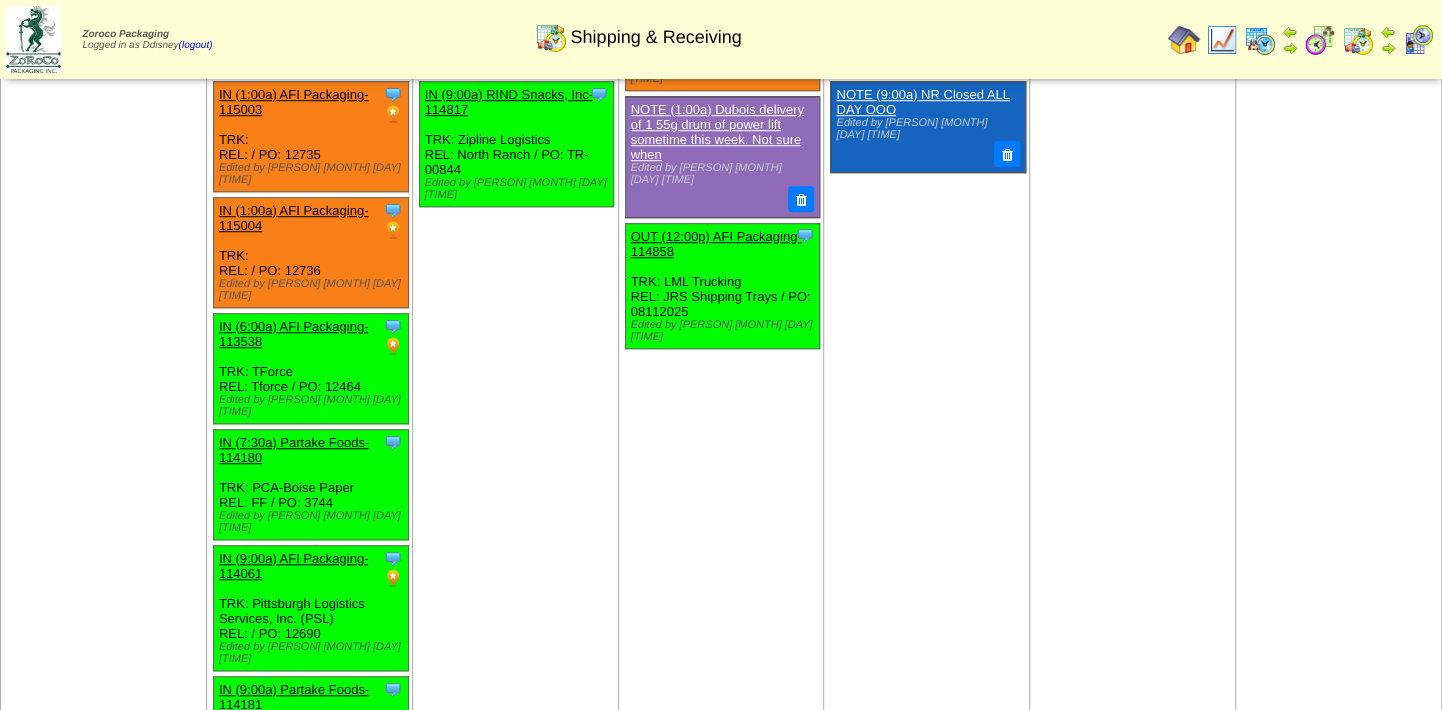 click on "[MONTH] [DAY]                        [+]                     Print                                                         Clone Item                 IN                ([TIME])                RIND Snacks, Inc-[NUMBER]                               RIND Snacks, Inc.     ScheduleID: [NUMBER]     [NUMBER]" at bounding box center (927, 528) 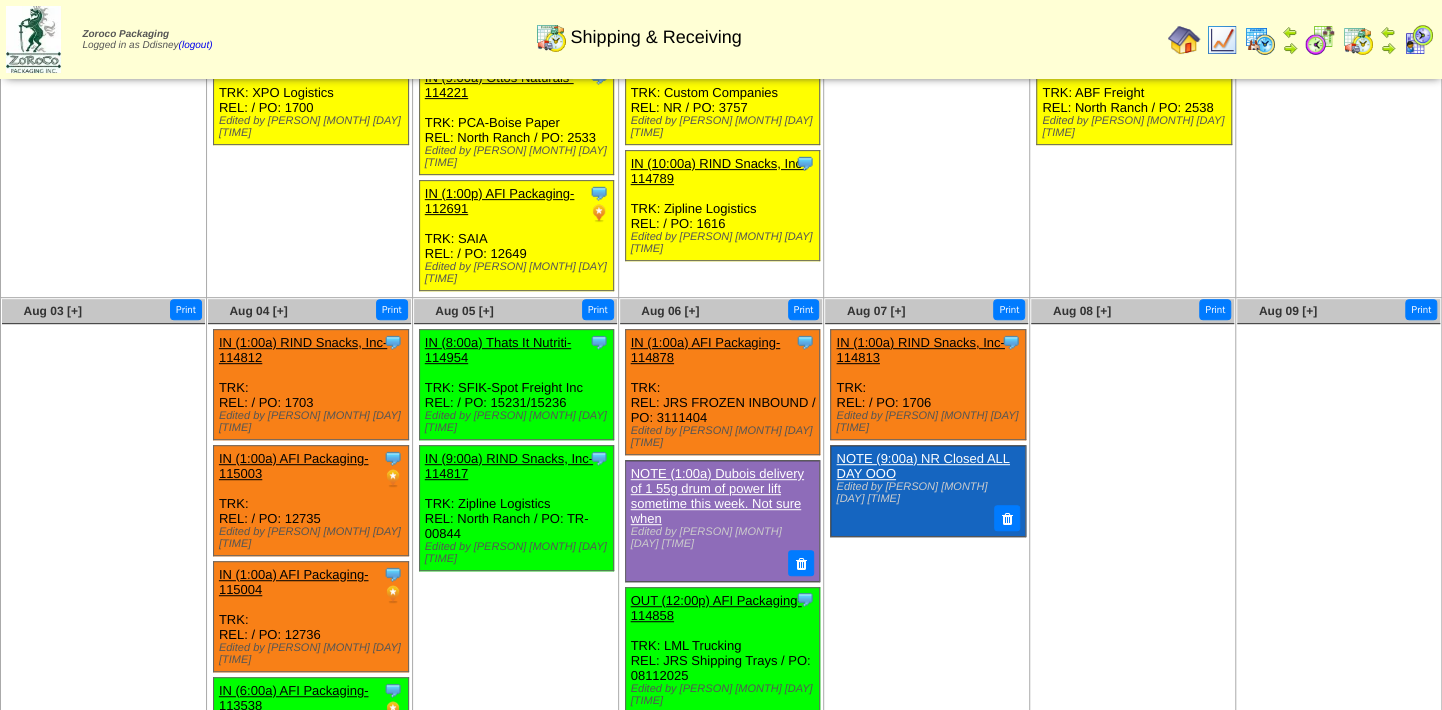 scroll, scrollTop: 1057, scrollLeft: 0, axis: vertical 